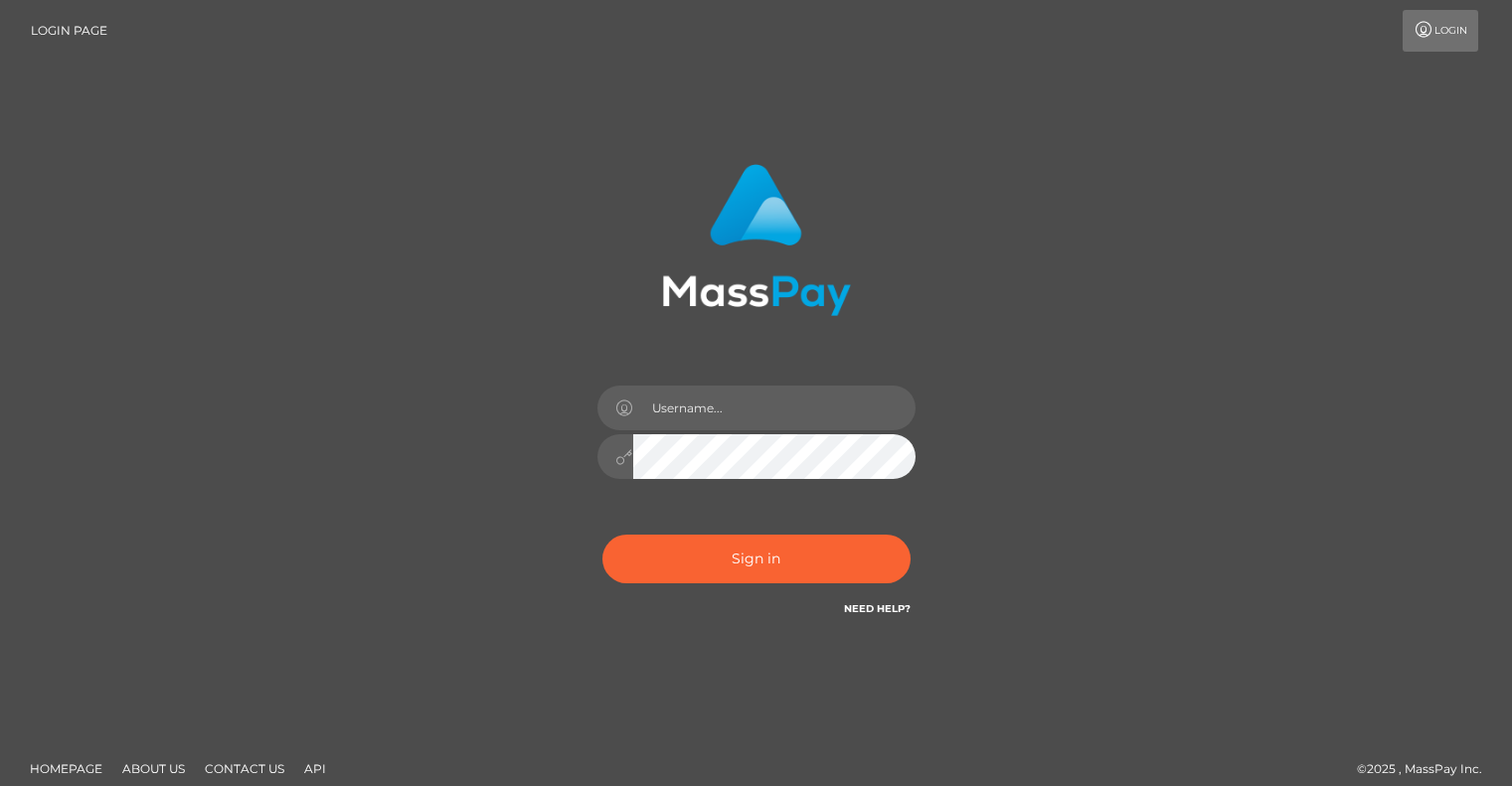 scroll, scrollTop: 0, scrollLeft: 0, axis: both 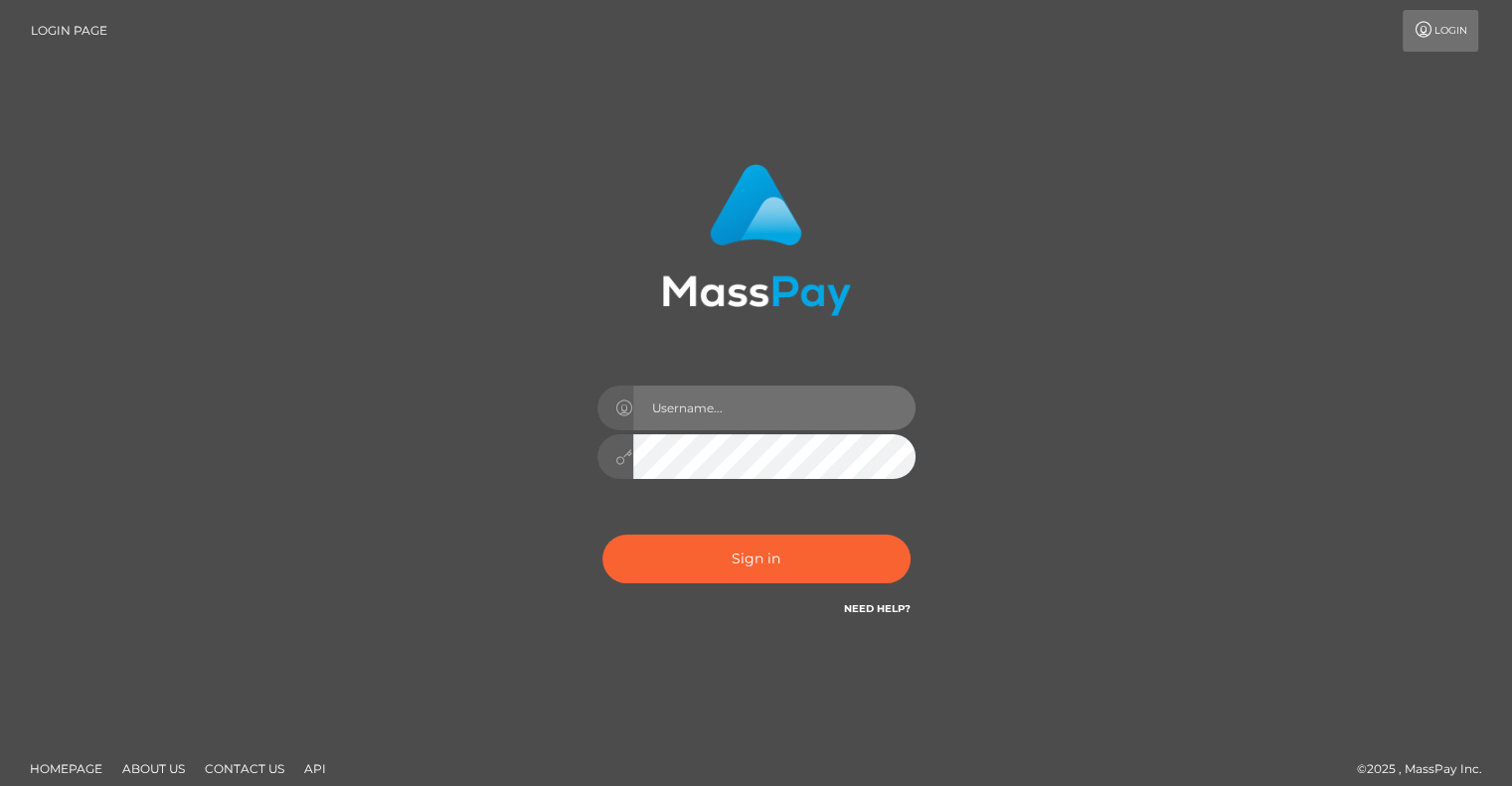 click at bounding box center [774, 407] 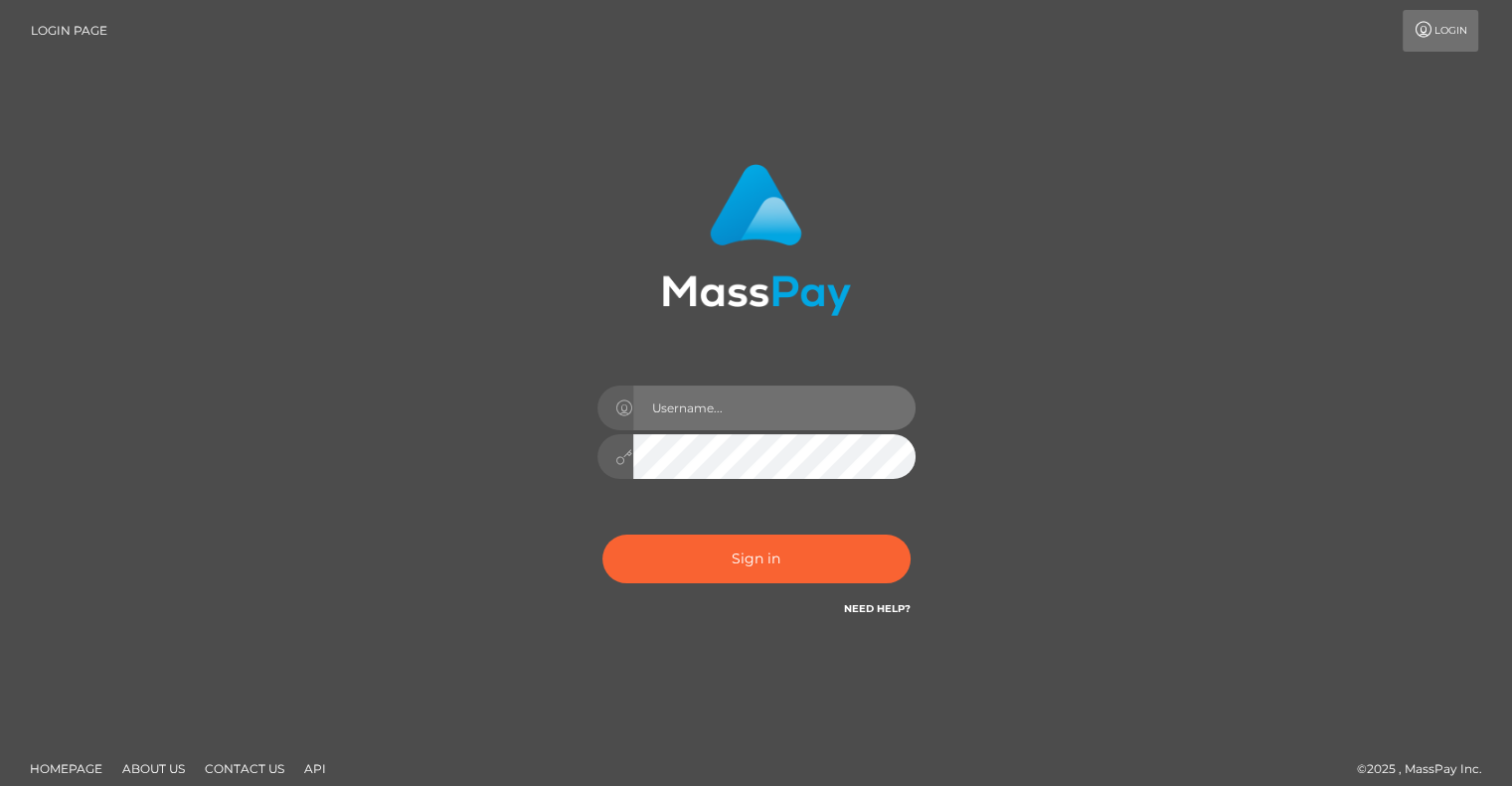 type on "kinkykatsplayroom@example.com" 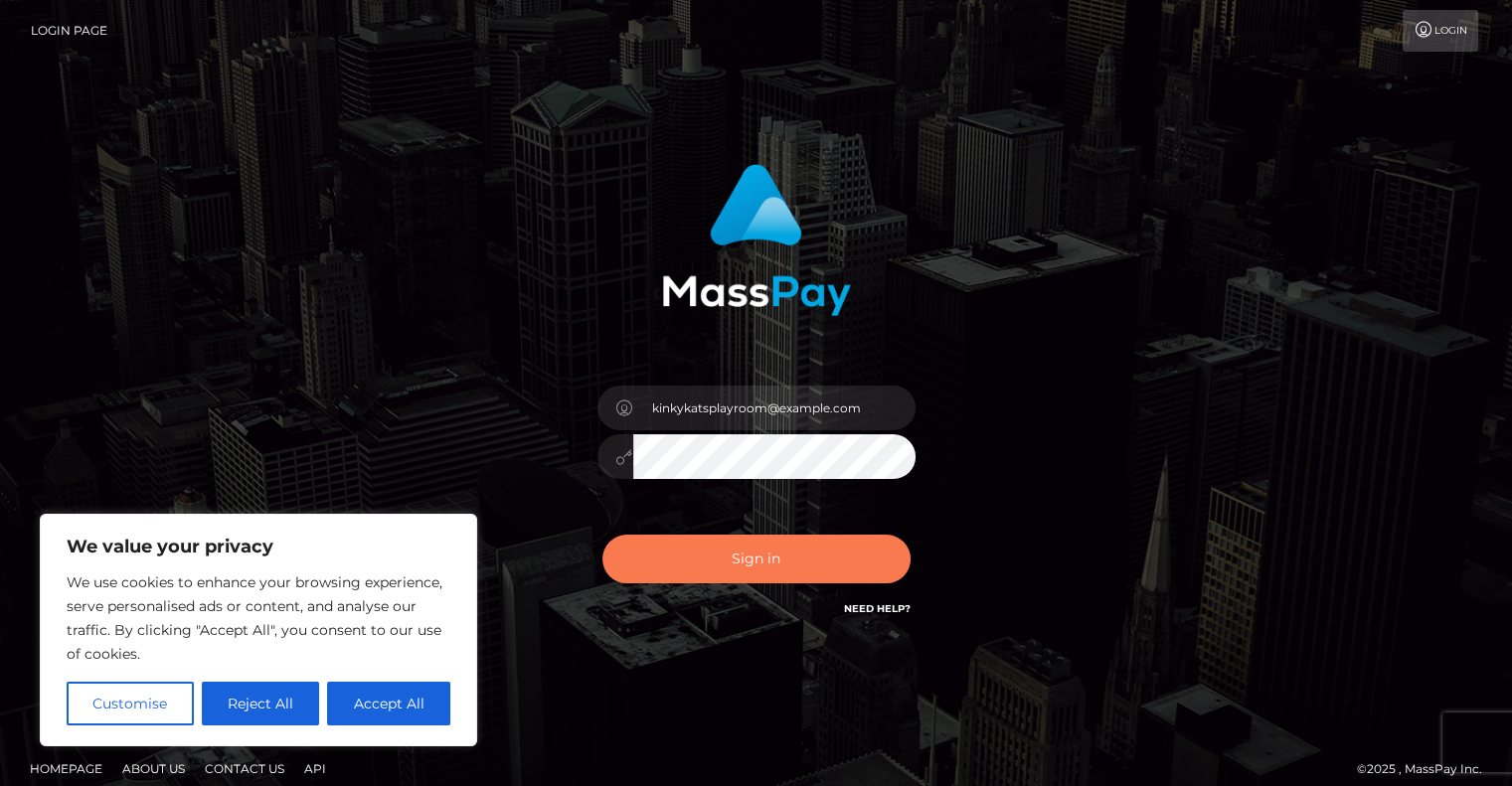 click on "Sign in" at bounding box center [756, 558] 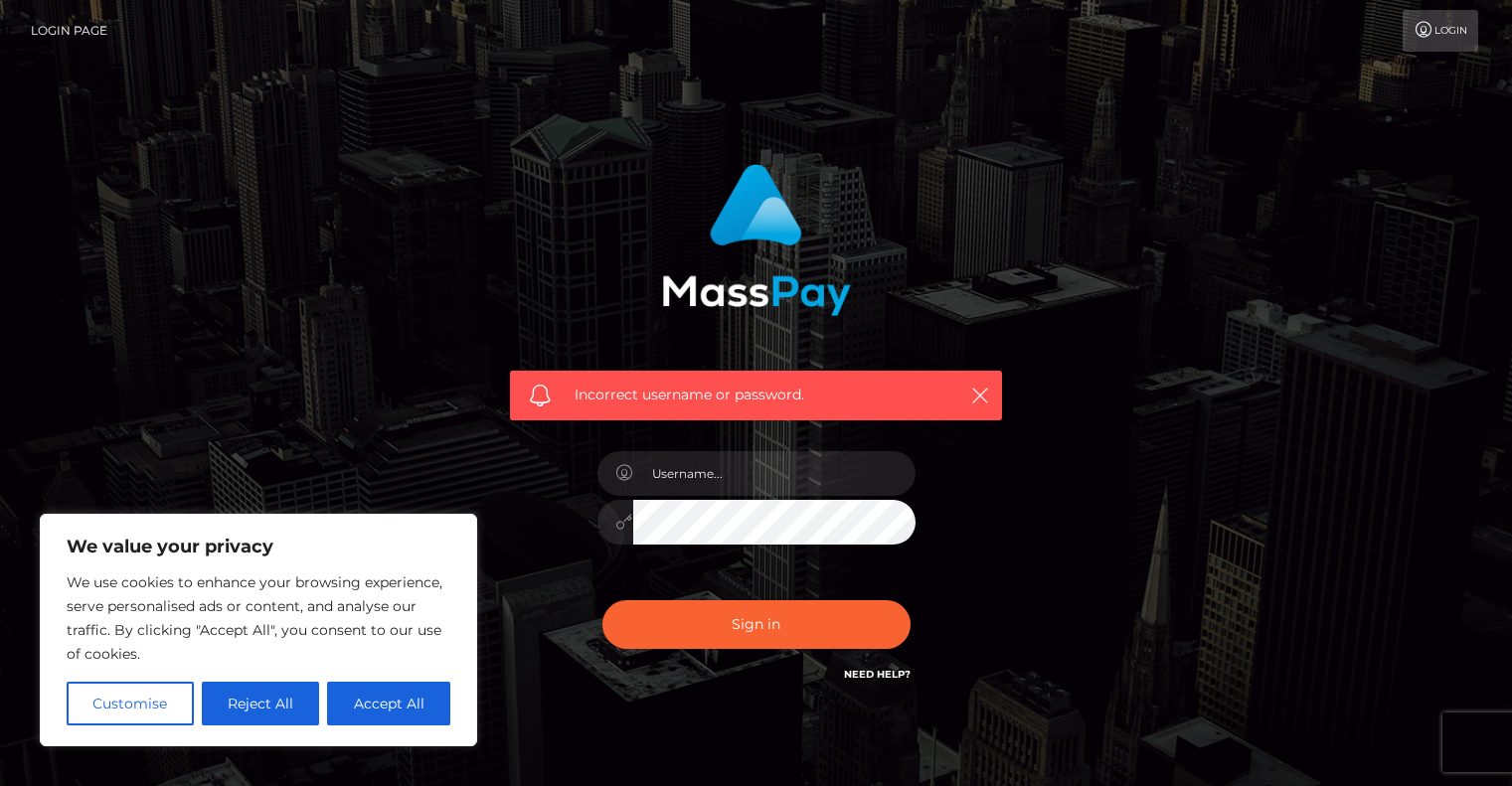 scroll, scrollTop: 0, scrollLeft: 0, axis: both 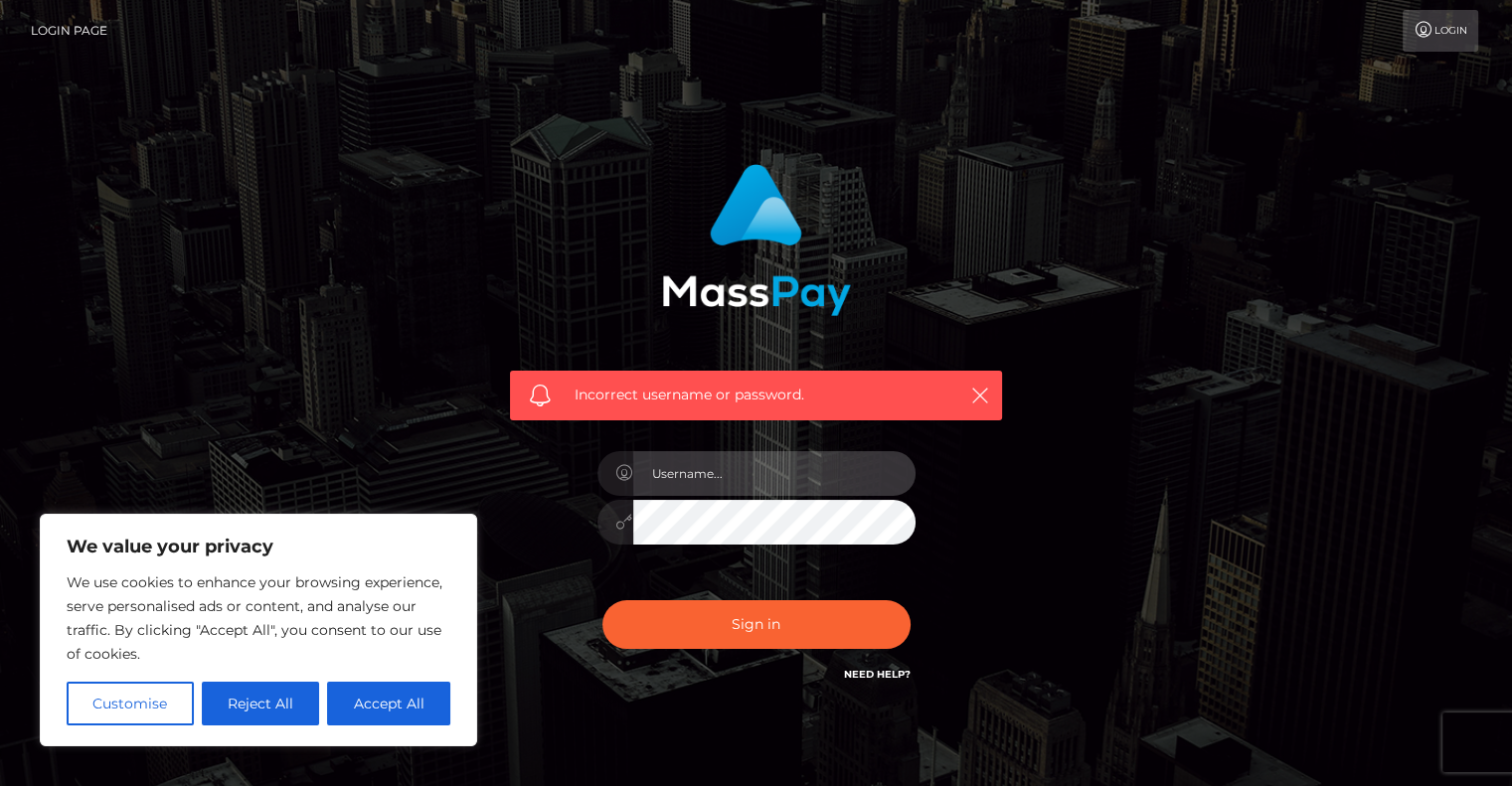 click at bounding box center (774, 473) 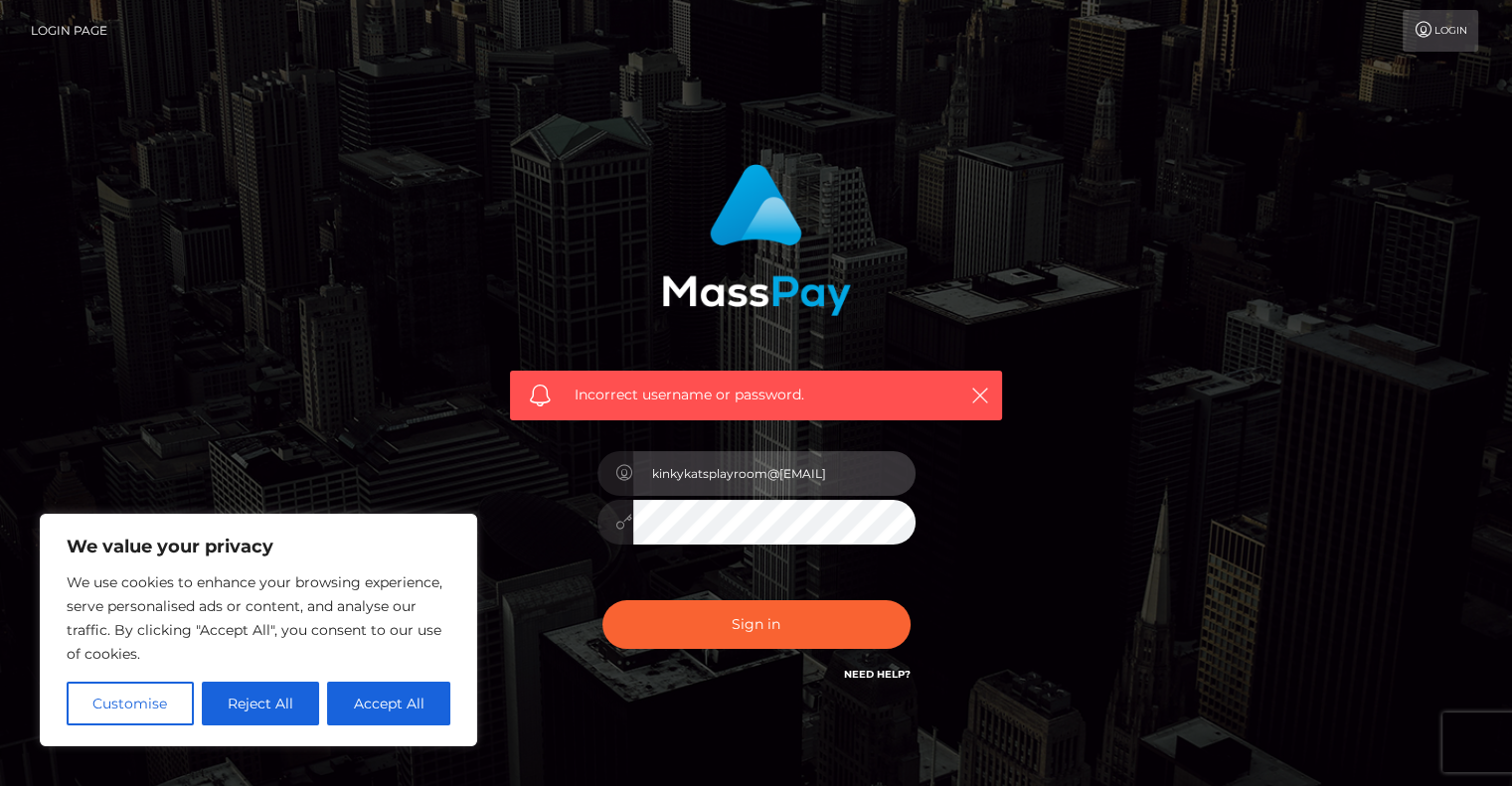 click on "kinkykatsplayroom@example.com" at bounding box center [774, 473] 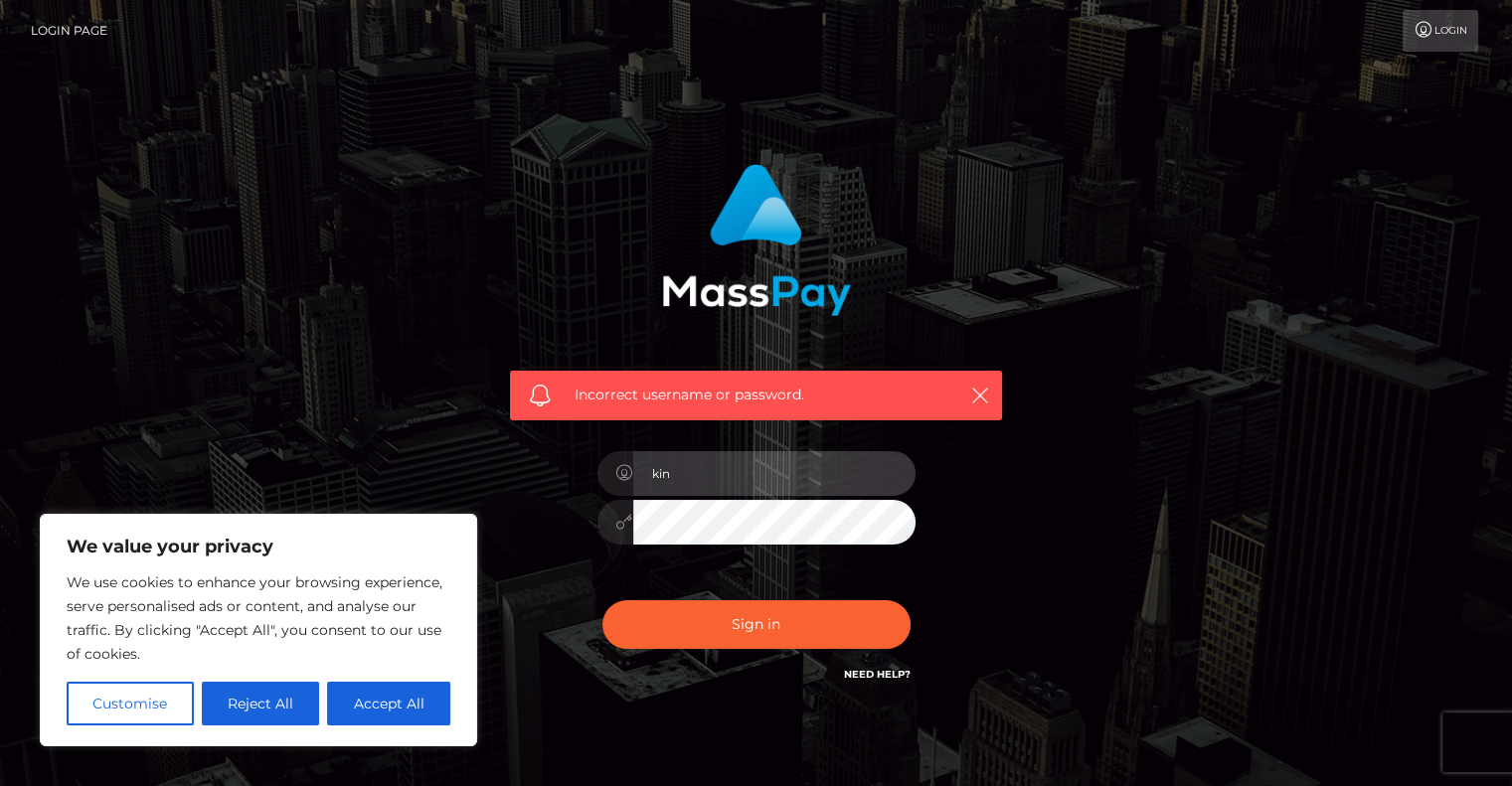 type on "kinkykatsplay" 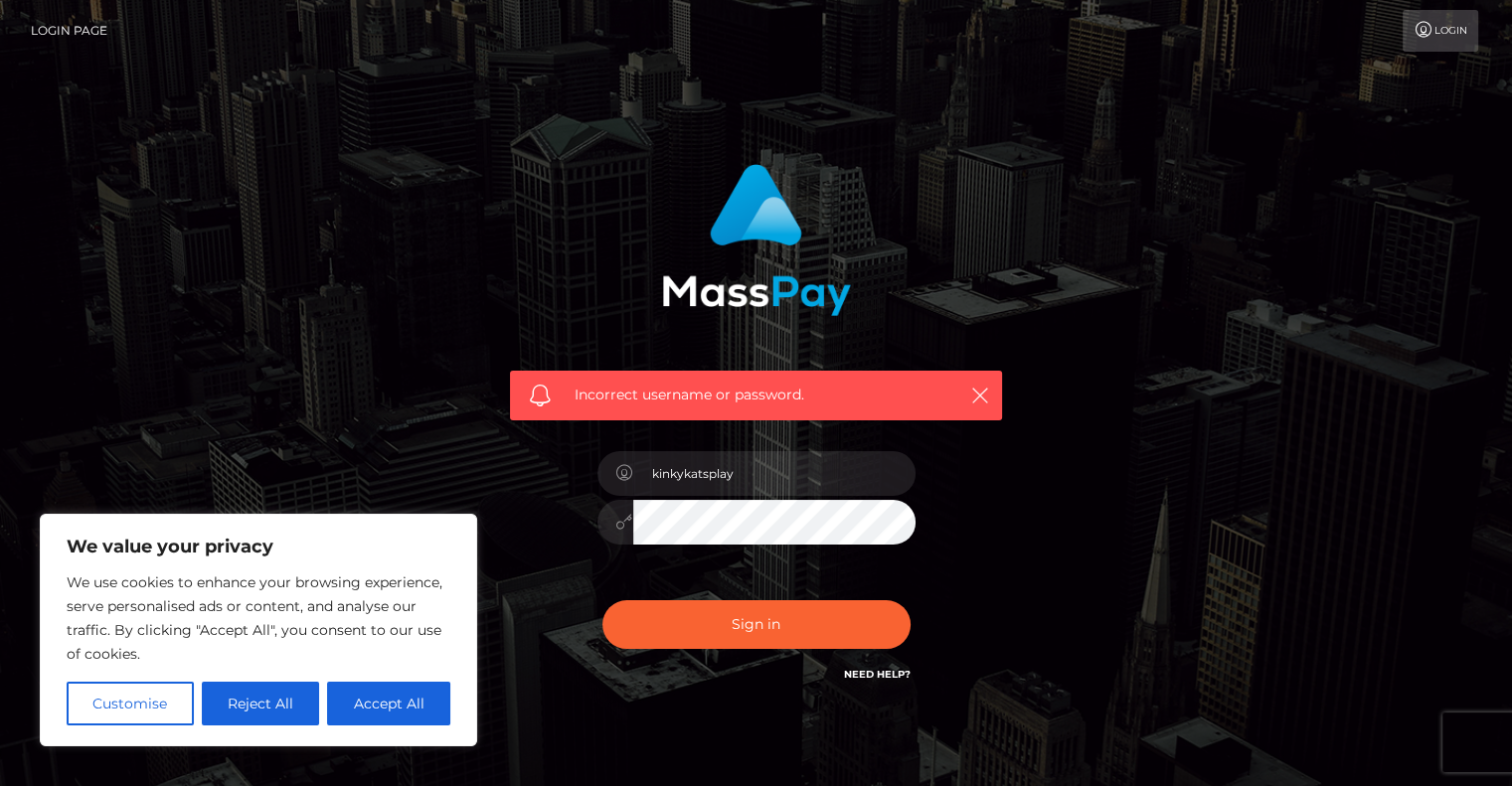 click on "Sign in" at bounding box center (756, 624) 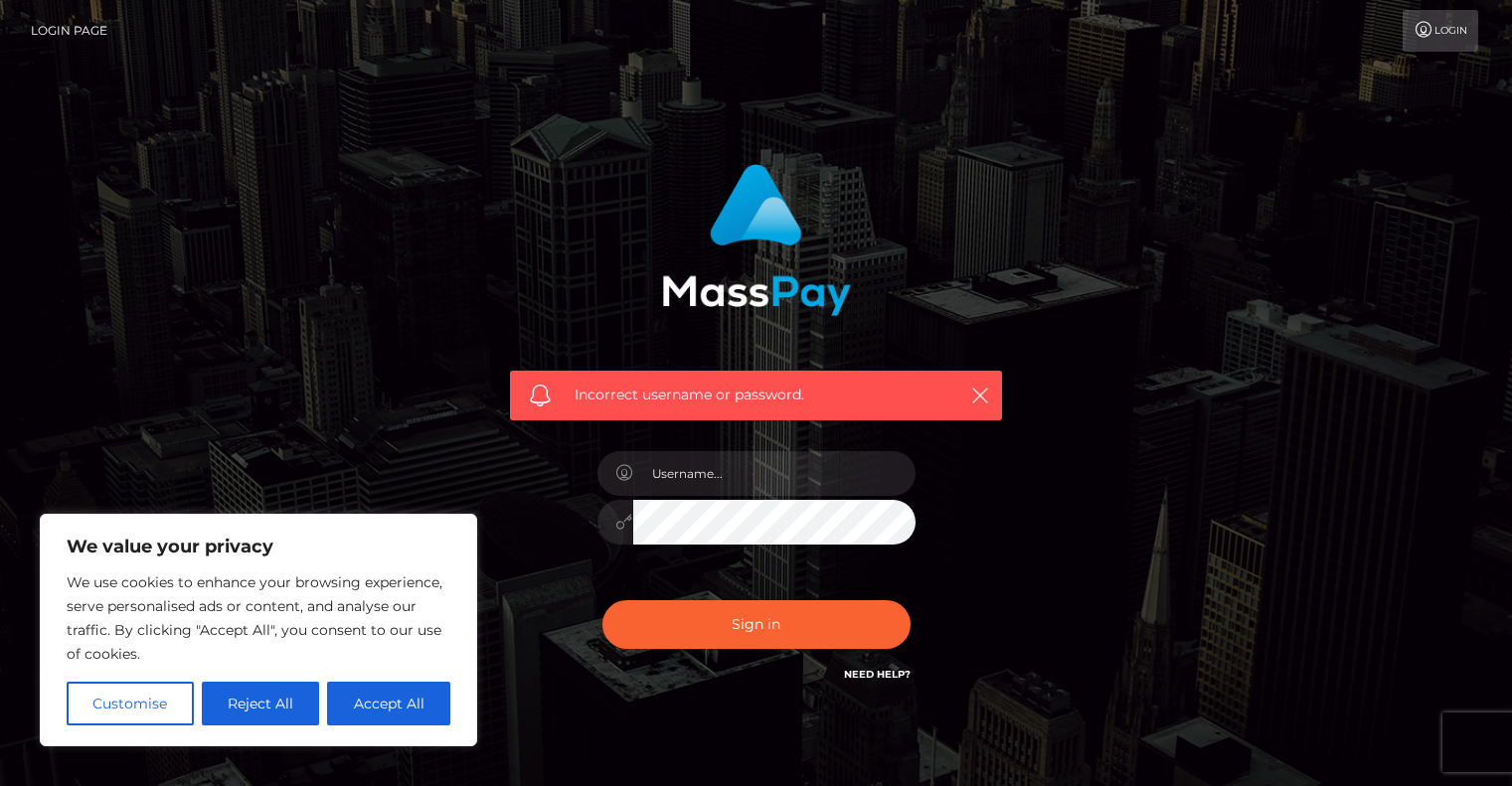 scroll, scrollTop: 0, scrollLeft: 0, axis: both 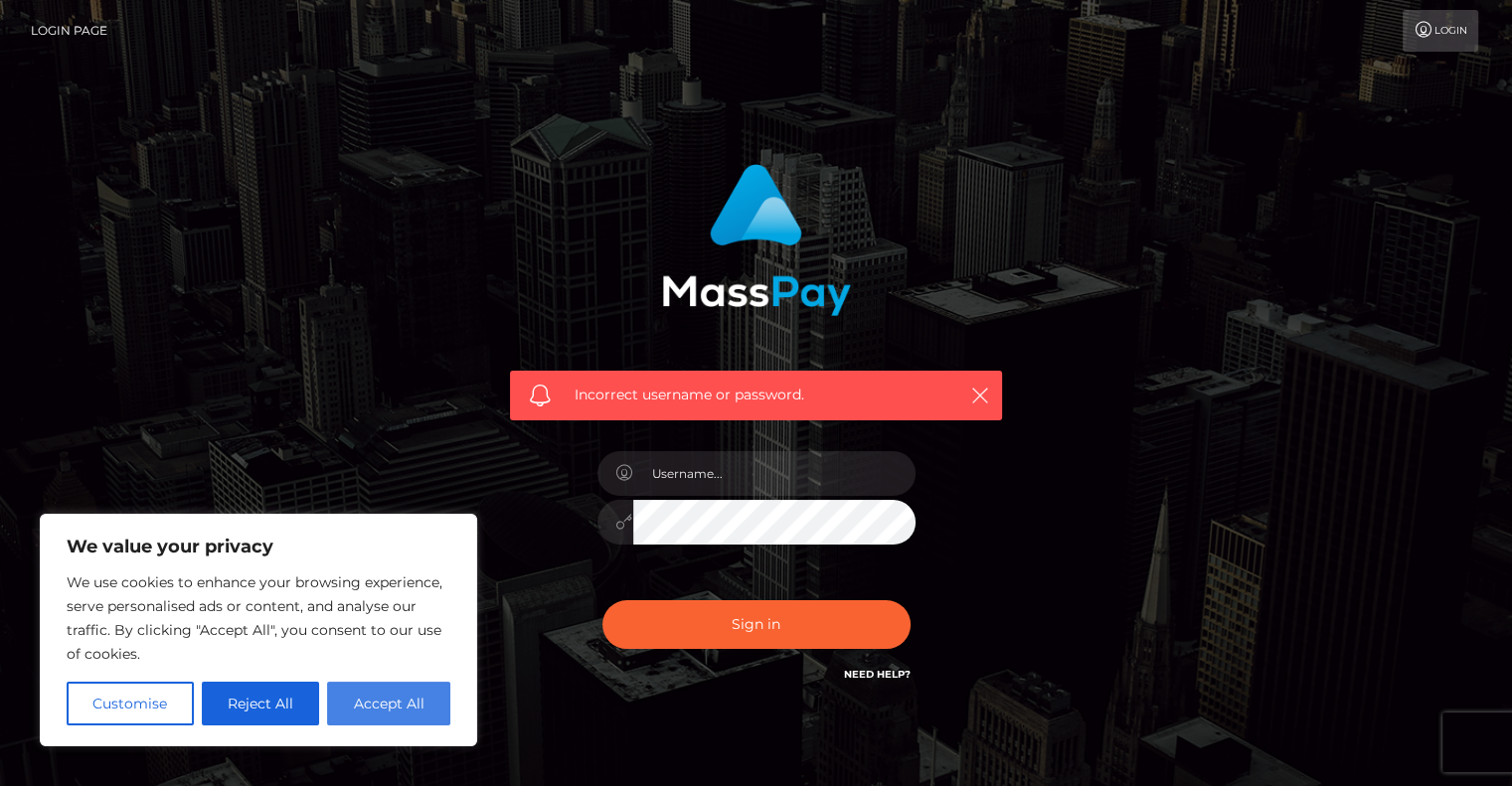 click on "Accept All" at bounding box center [389, 704] 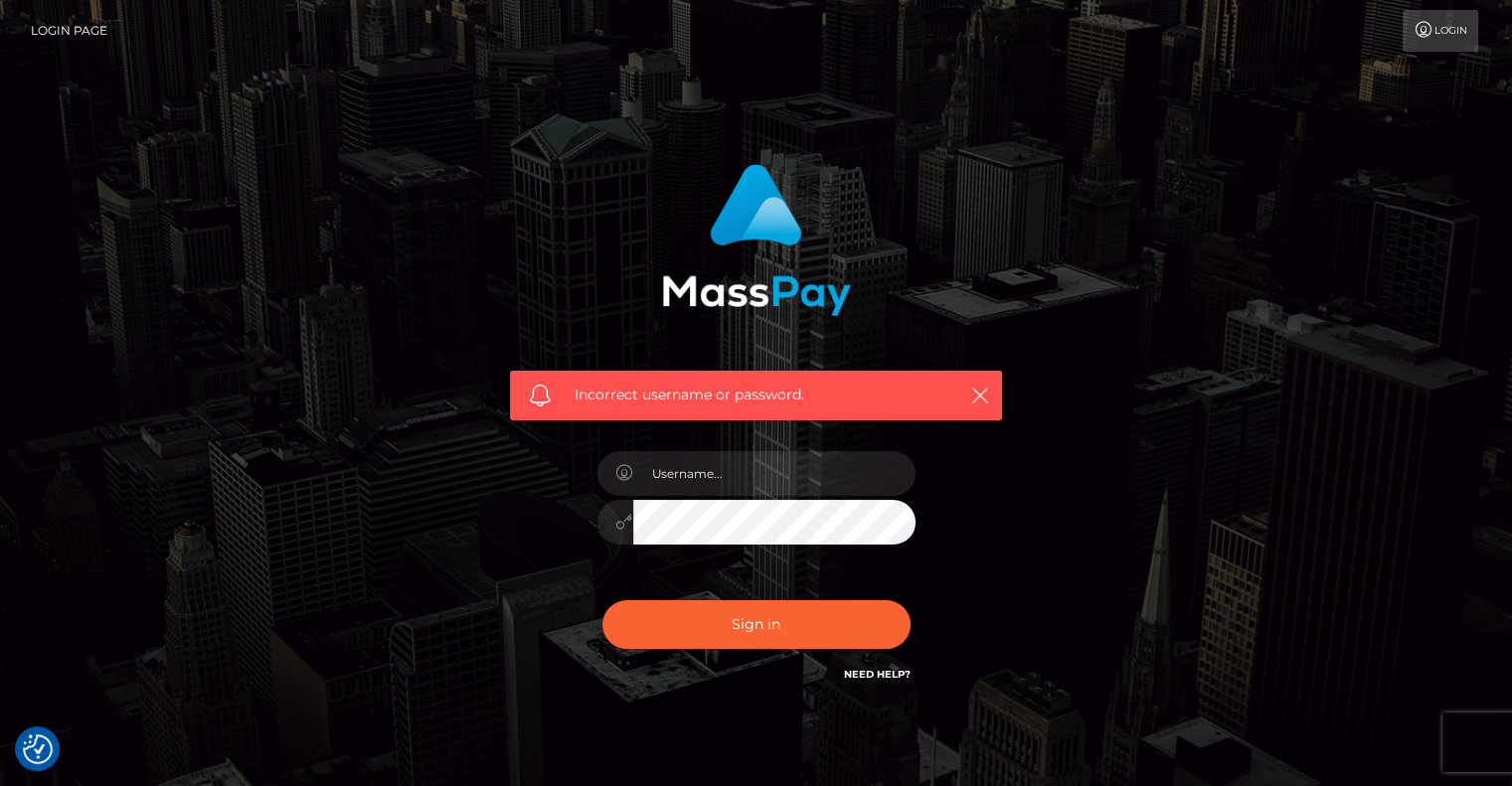 click on "Login" at bounding box center (1440, 31) 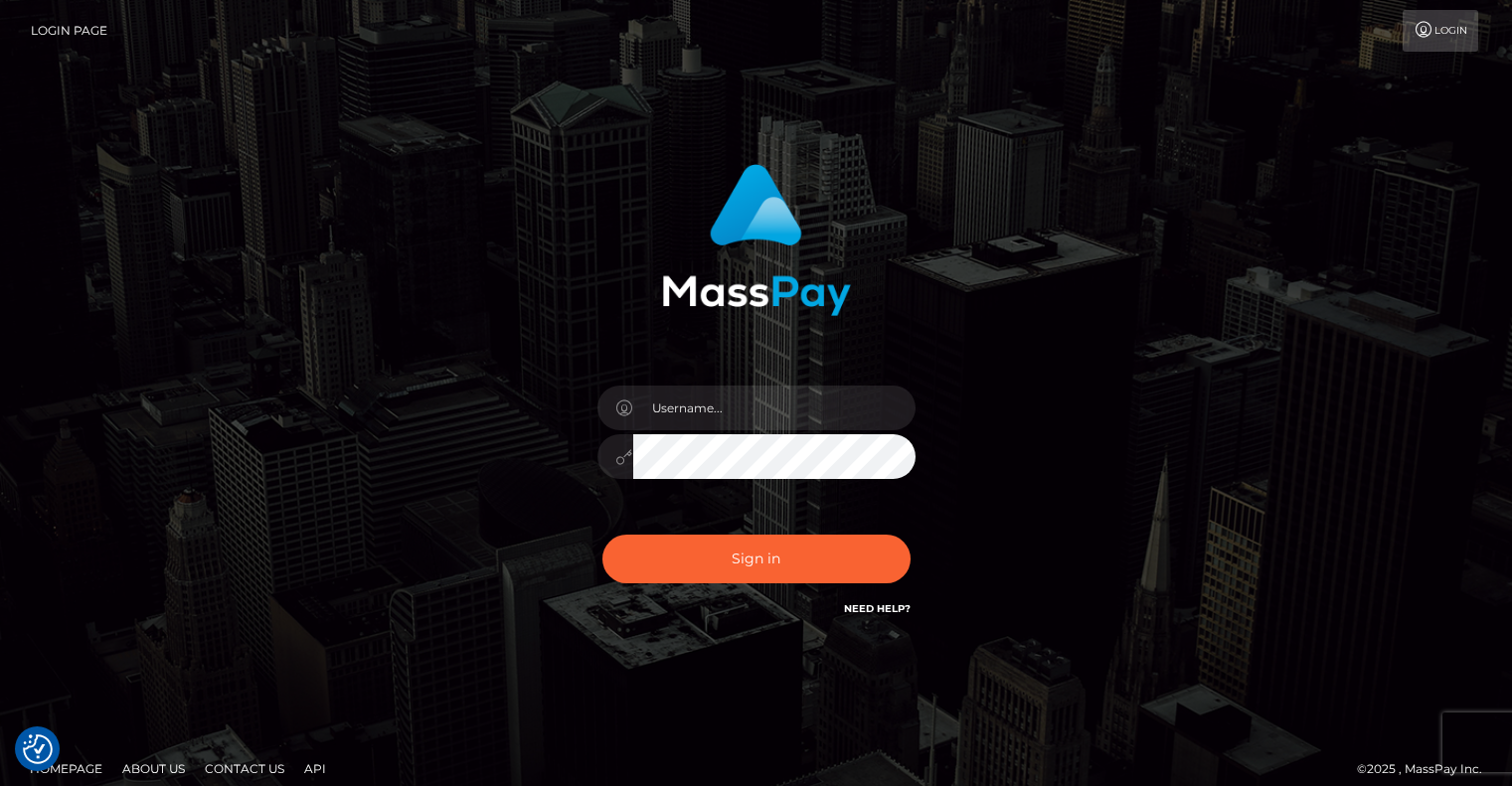 scroll, scrollTop: 0, scrollLeft: 0, axis: both 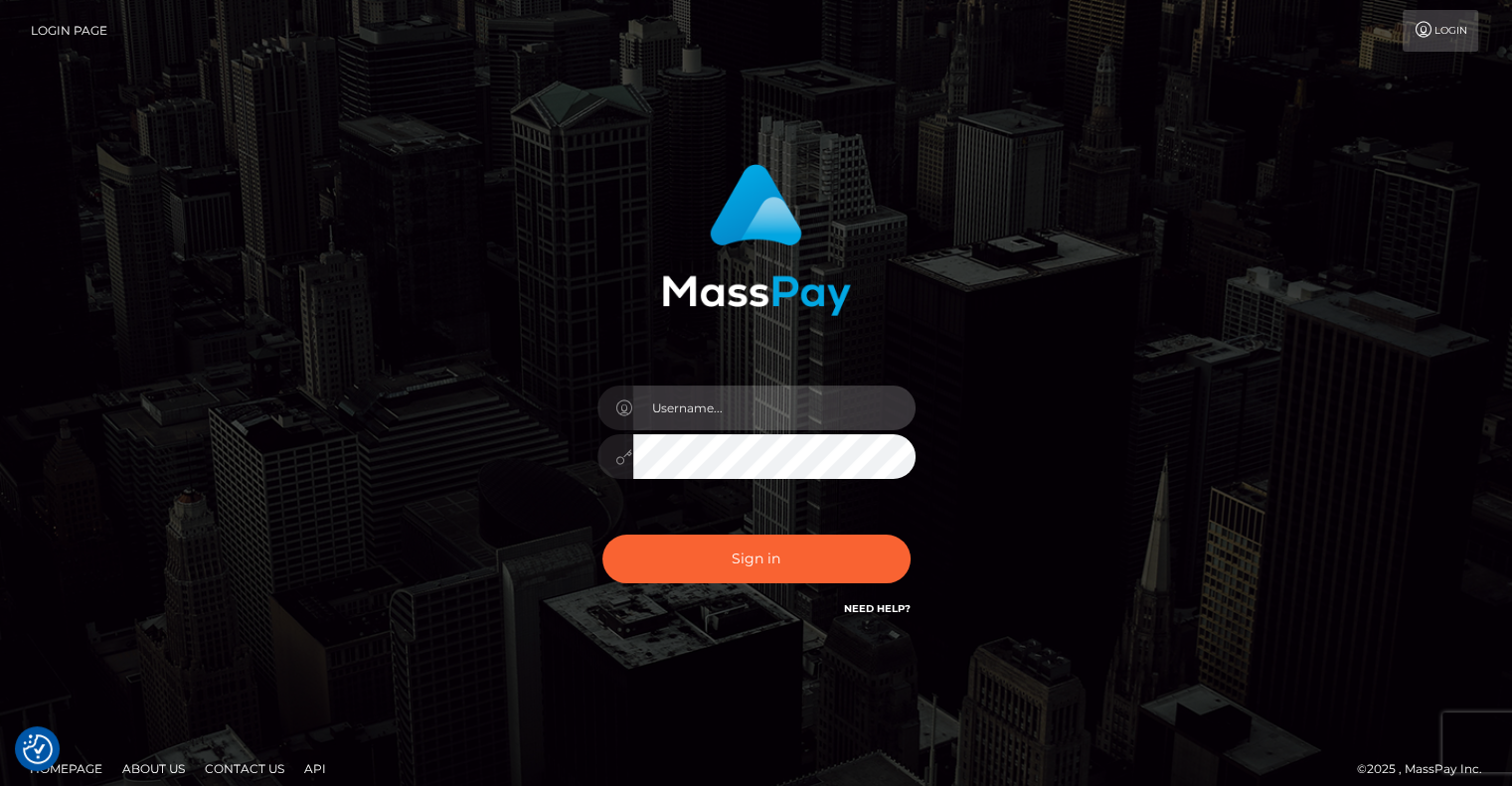 click at bounding box center [774, 407] 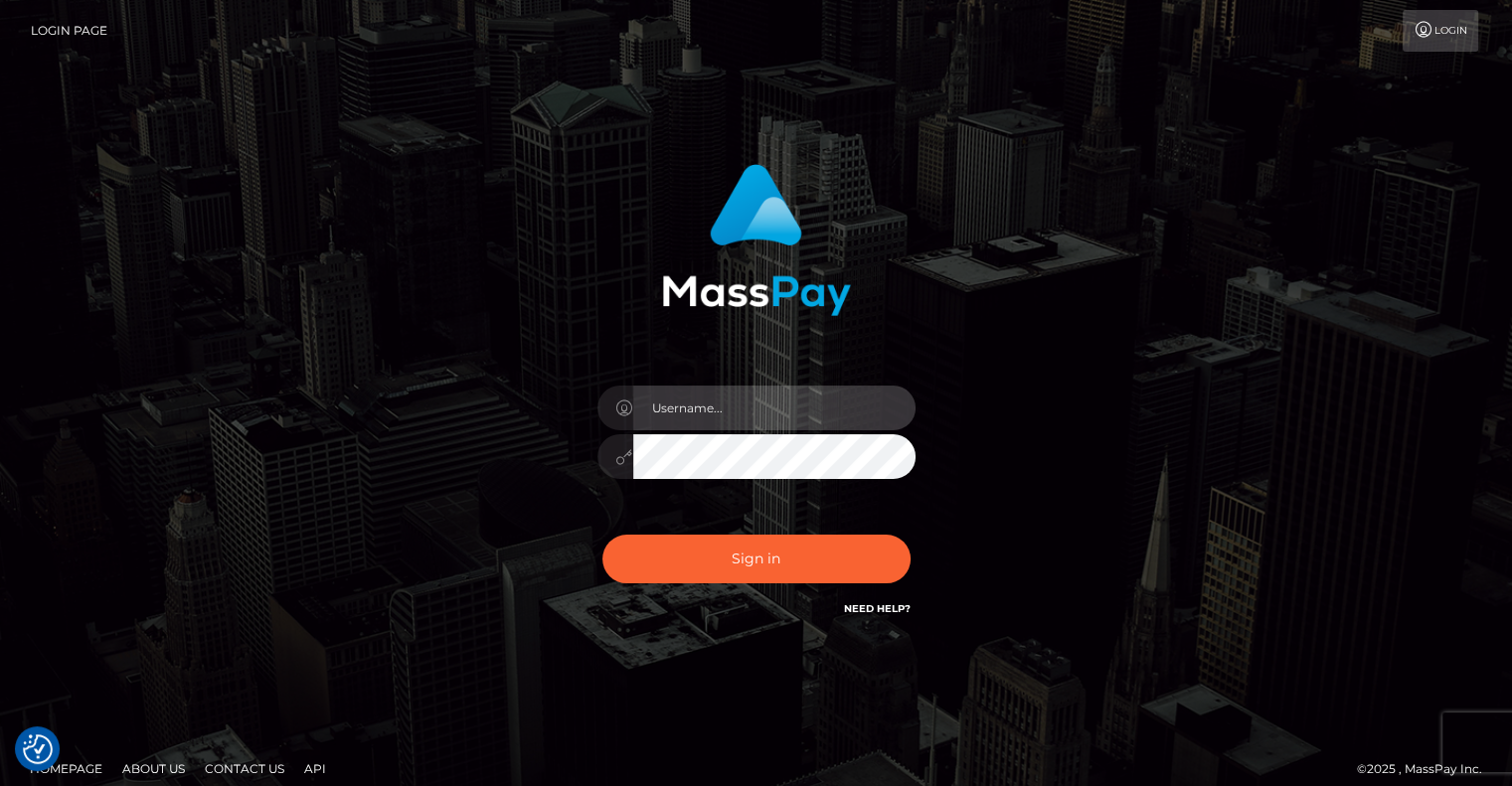 type on "kinkykatsplayroom@example.com" 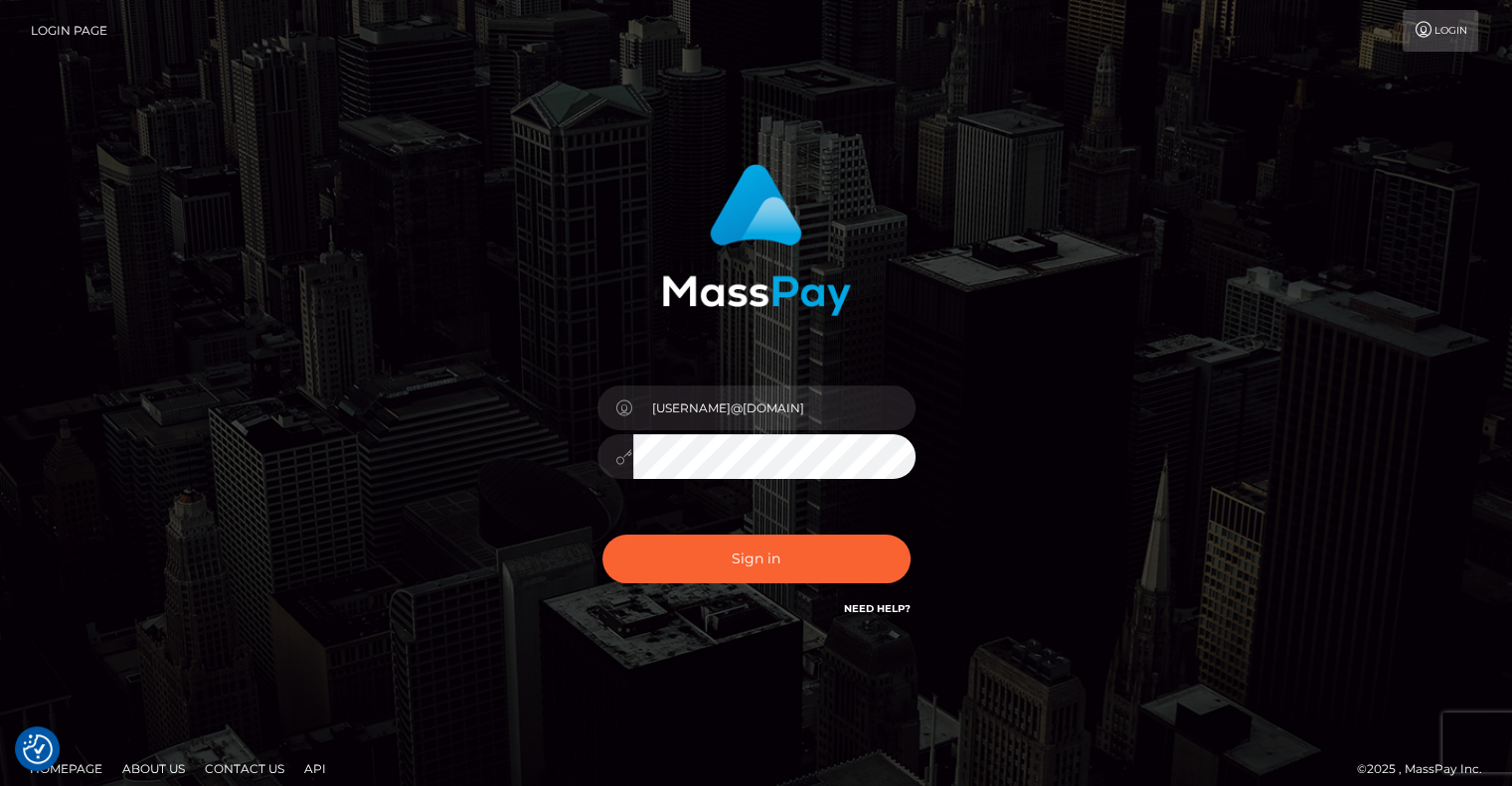 click on "Need
Help?" at bounding box center (877, 608) 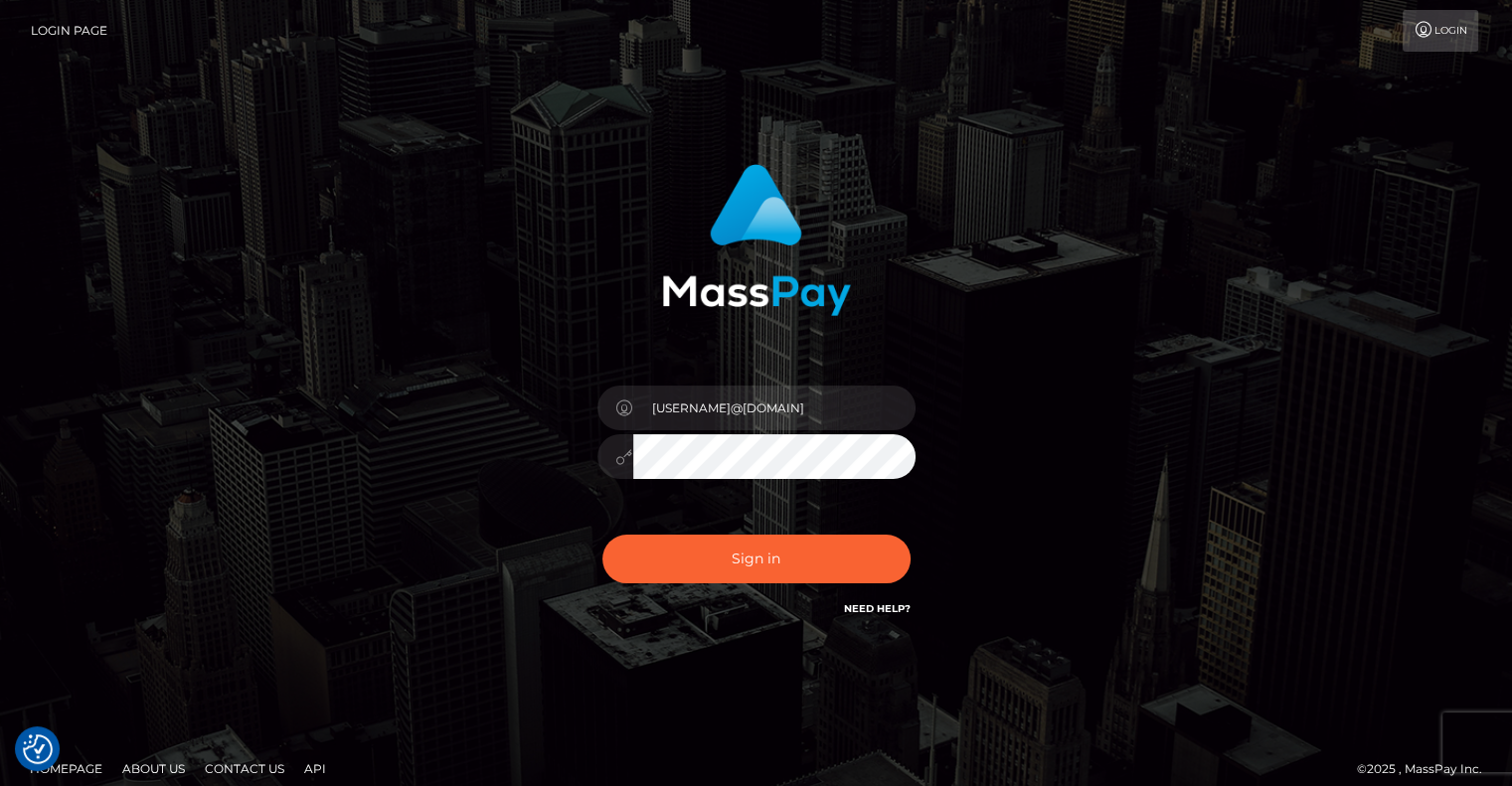 click on "kinkykatsplayroom@example.com" at bounding box center [756, 401] 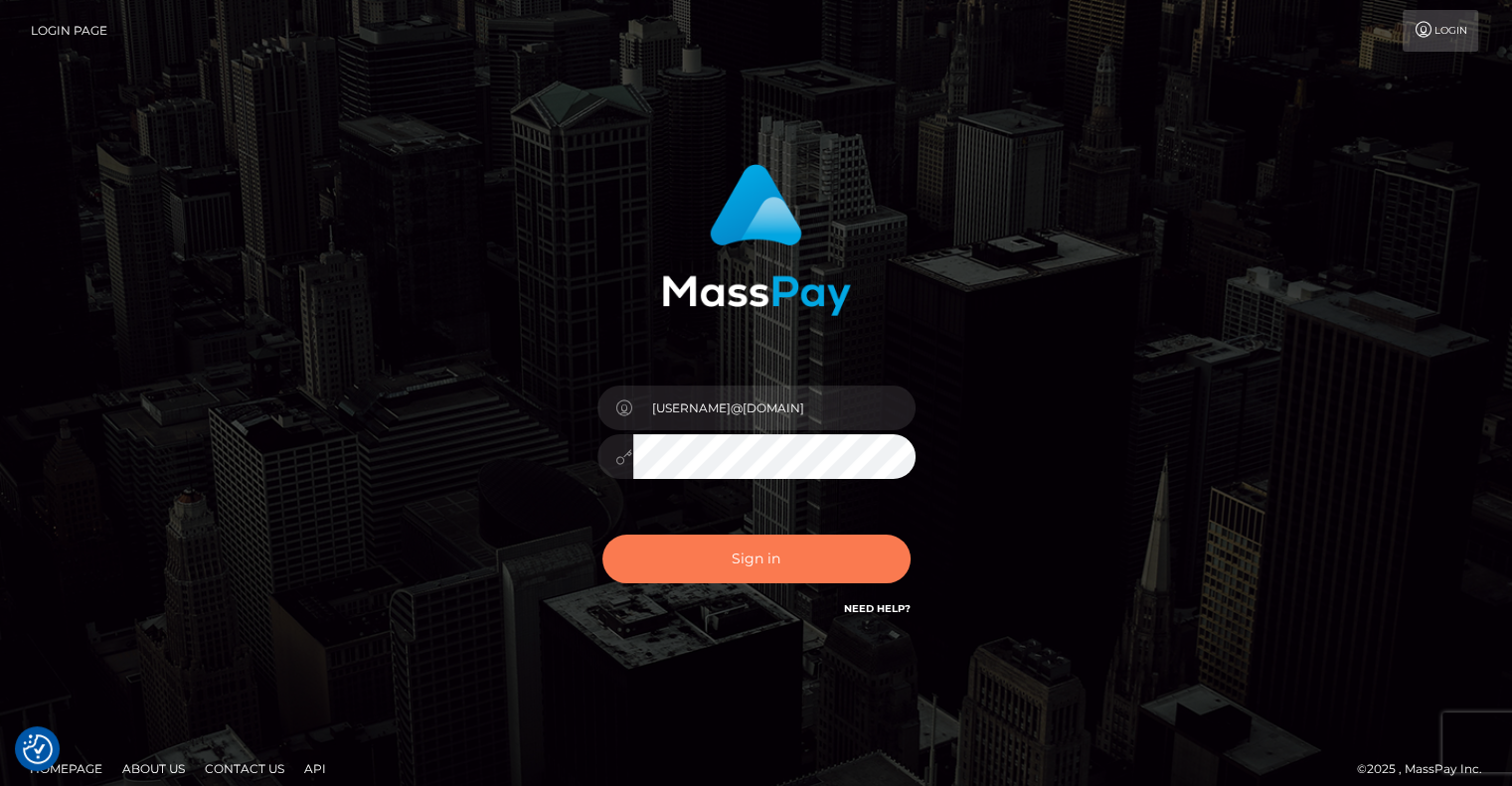 drag, startPoint x: 759, startPoint y: 487, endPoint x: 826, endPoint y: 555, distance: 95.46203 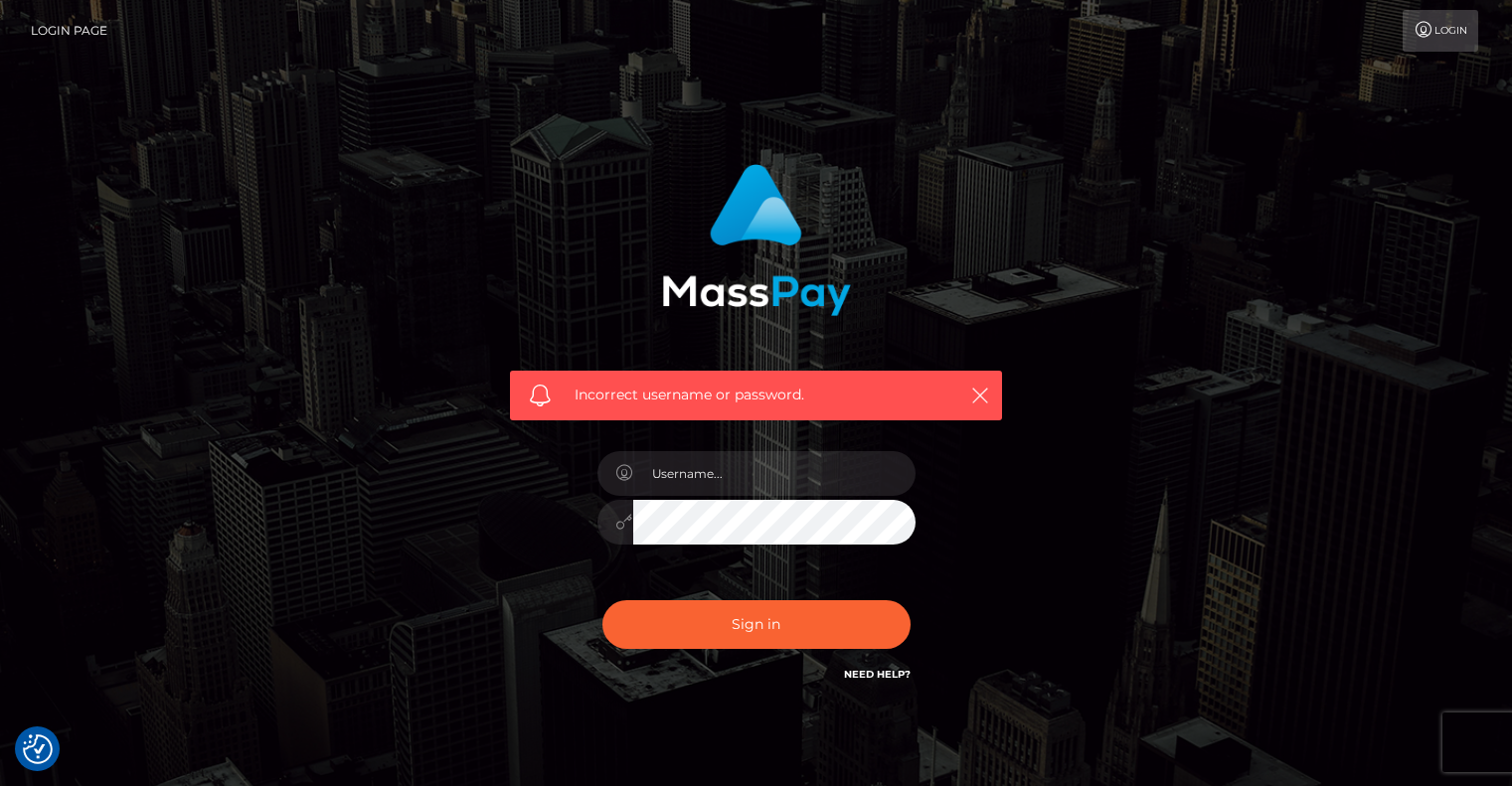 scroll, scrollTop: 0, scrollLeft: 0, axis: both 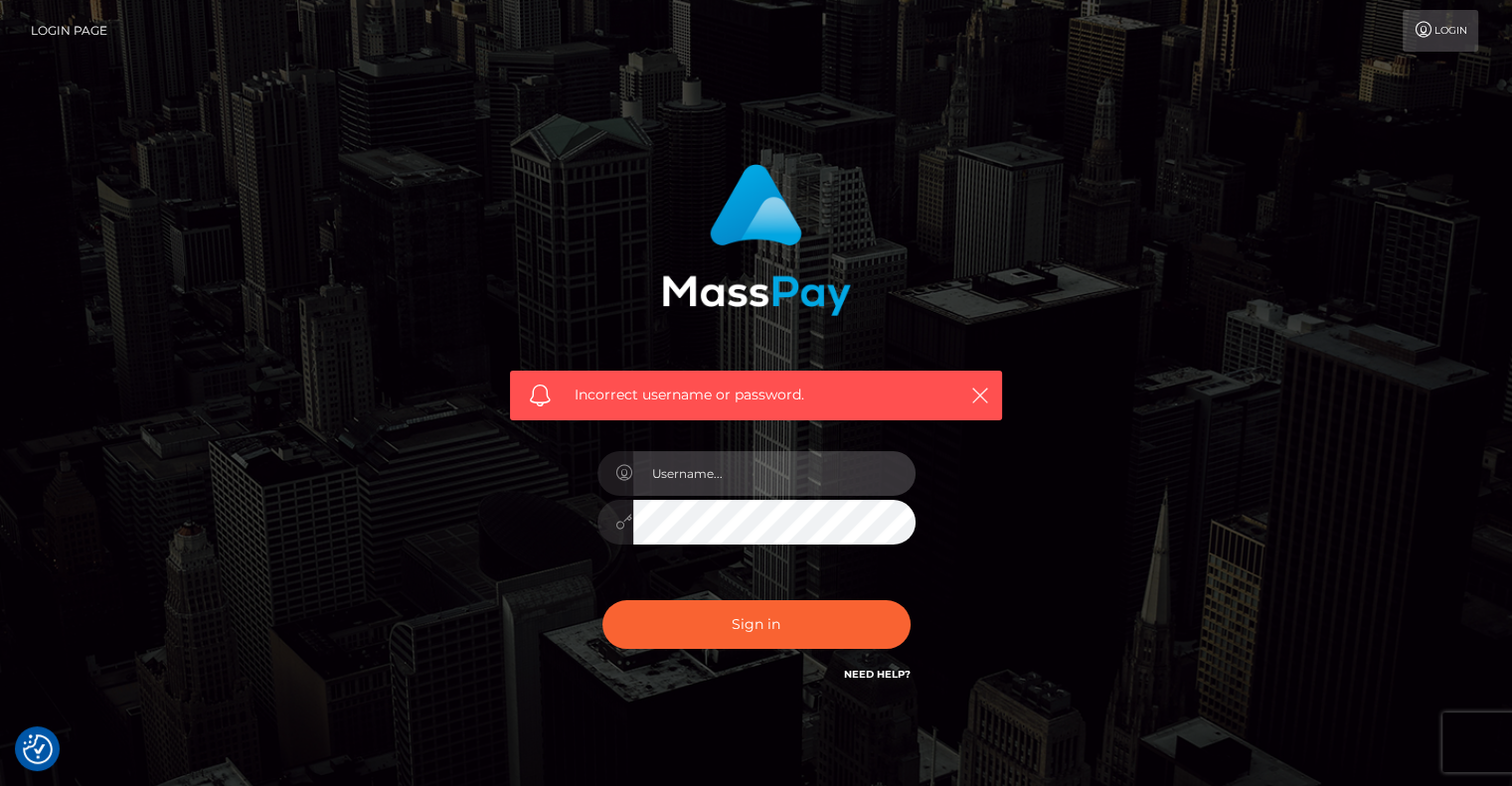 click at bounding box center [774, 473] 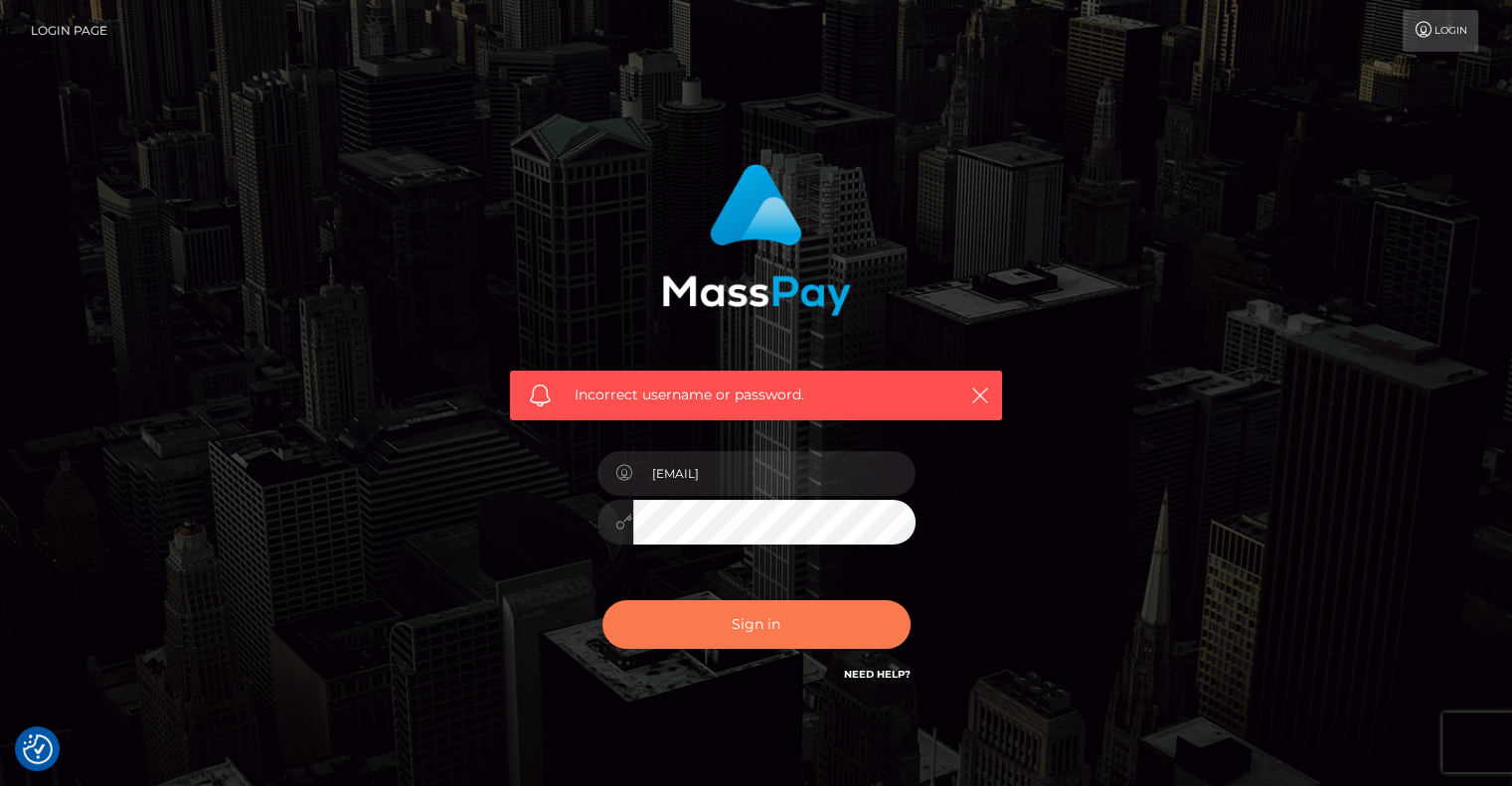 click on "Sign in" at bounding box center [756, 624] 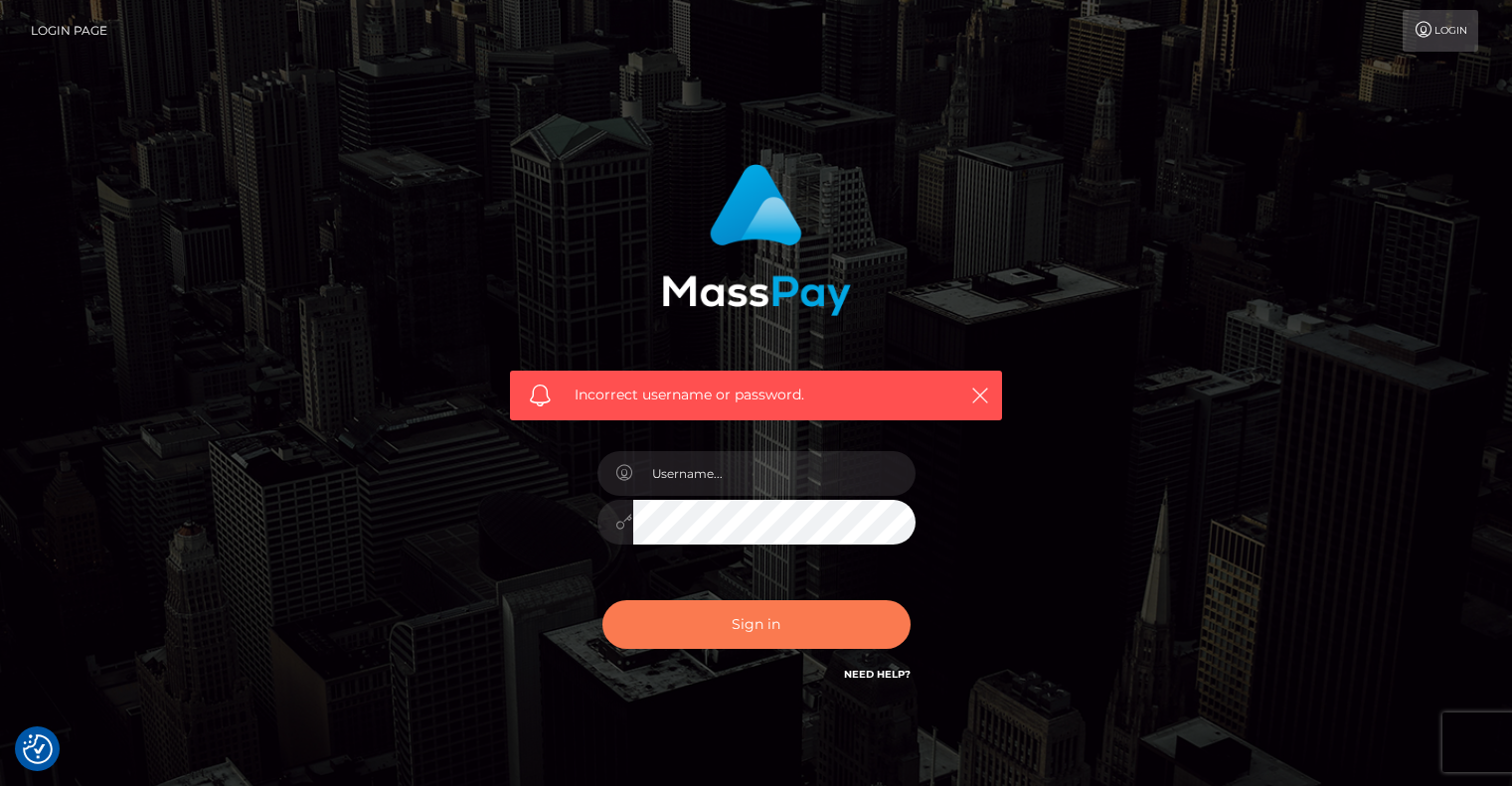 scroll, scrollTop: 0, scrollLeft: 0, axis: both 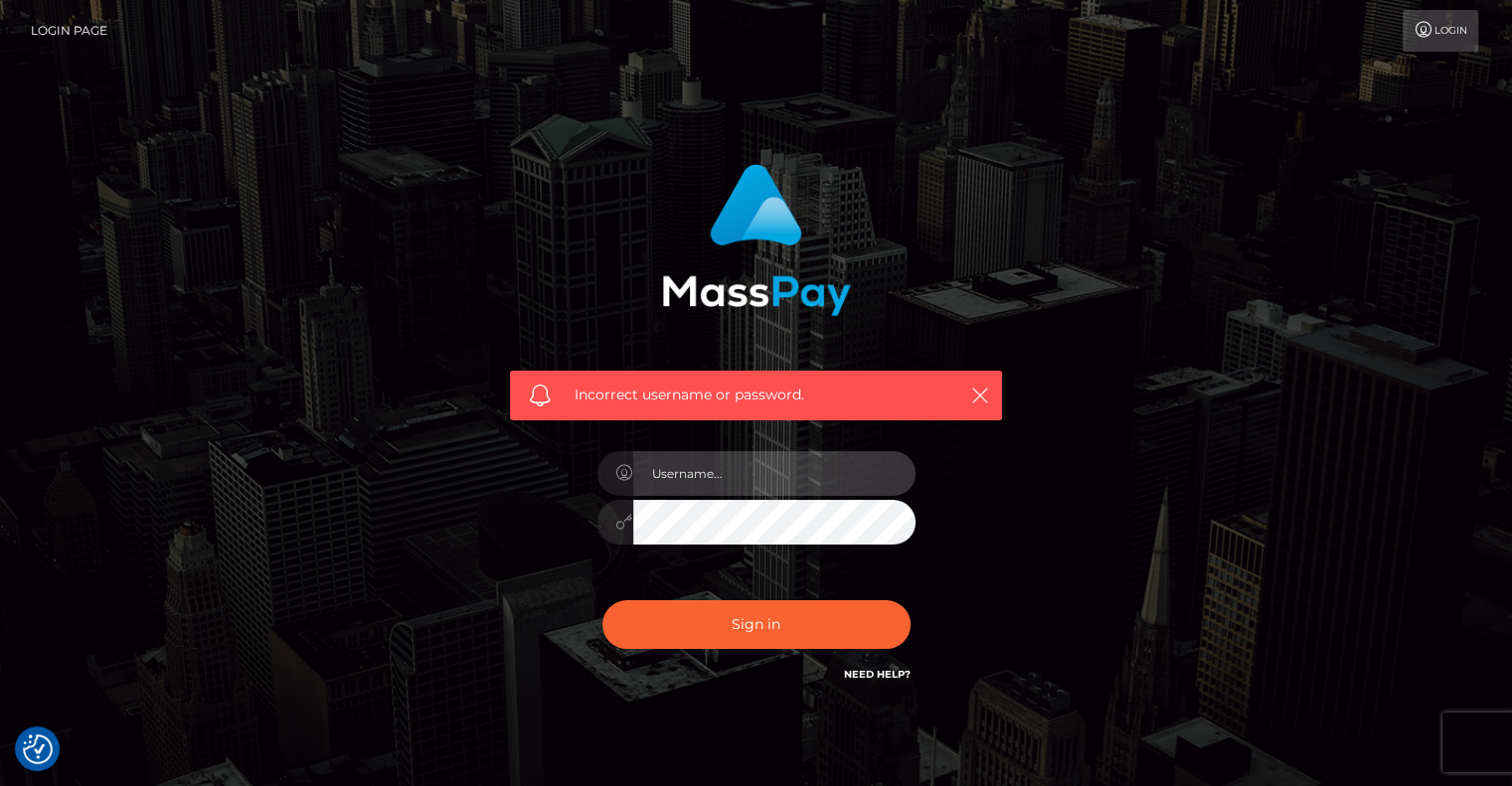 click at bounding box center [774, 473] 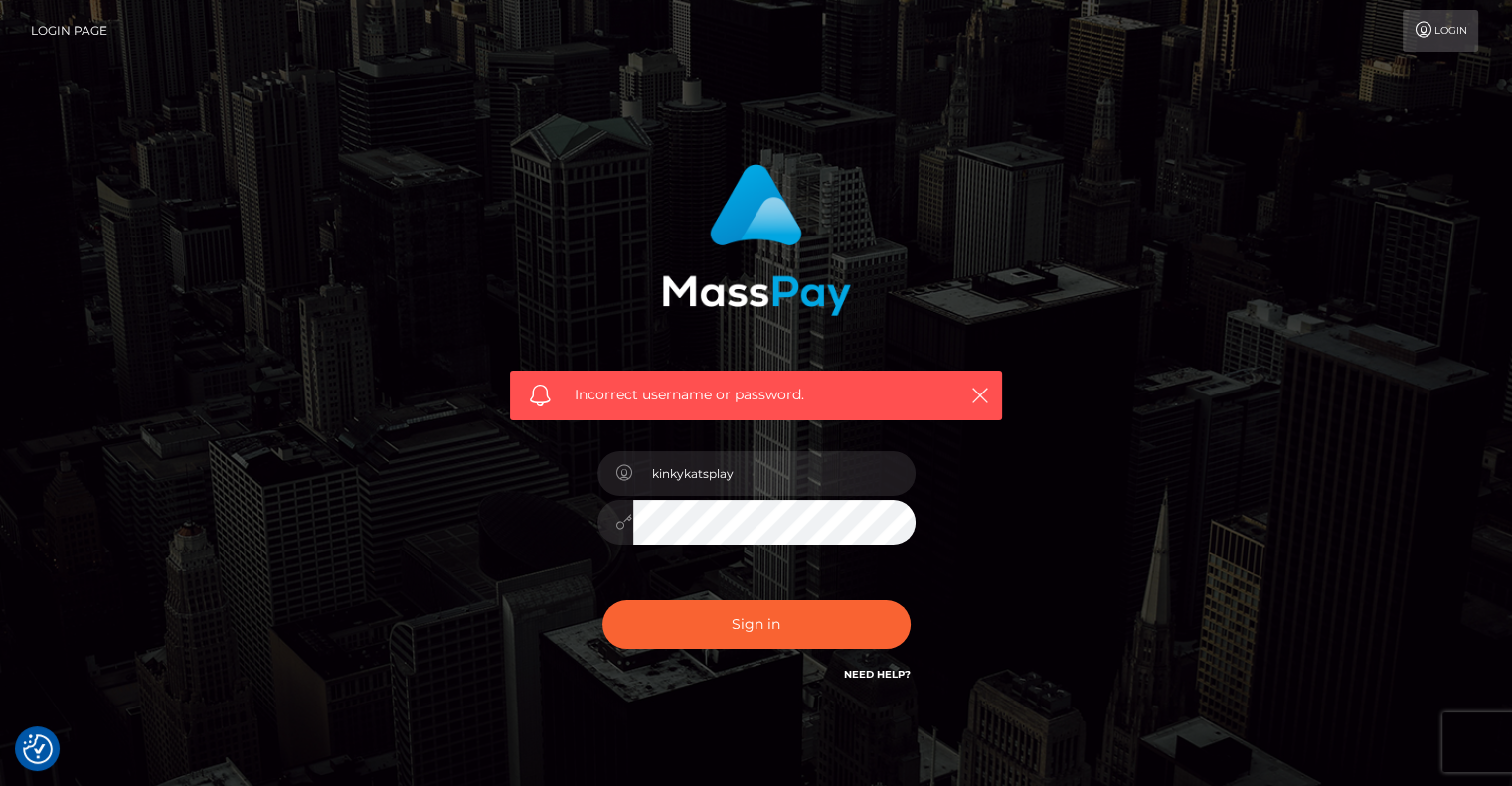 click on "Sign in" at bounding box center [756, 624] 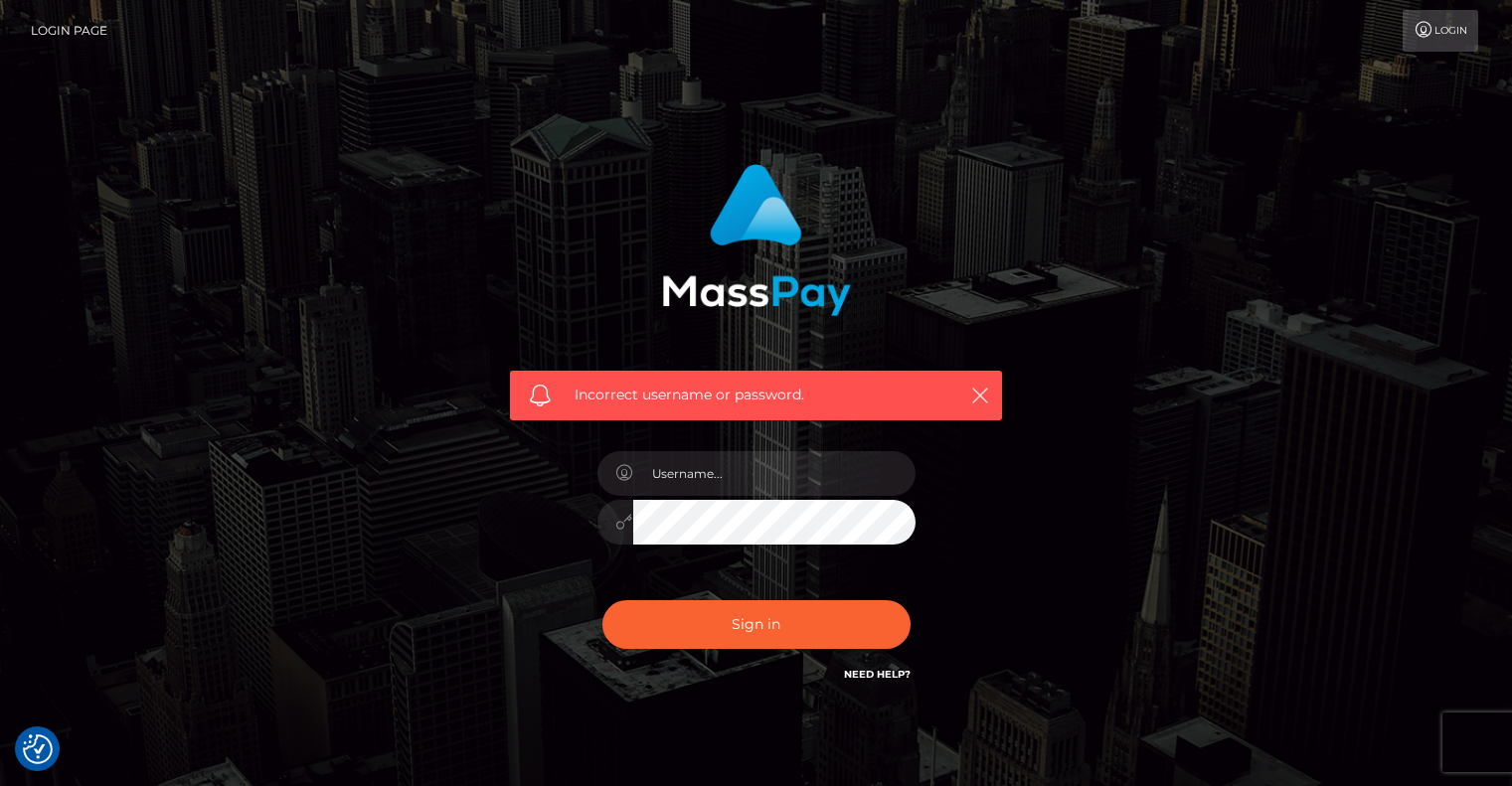 scroll, scrollTop: 0, scrollLeft: 0, axis: both 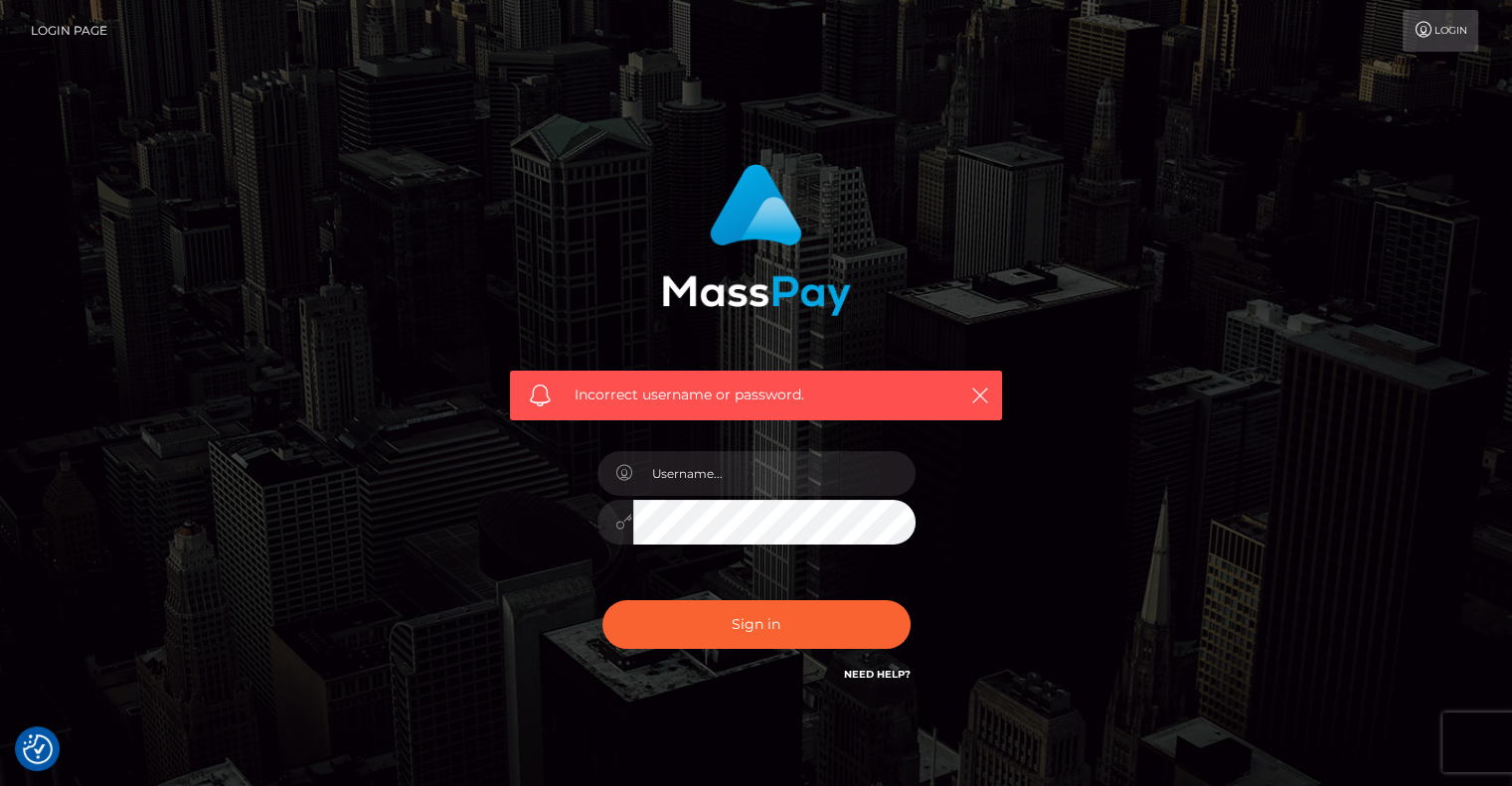 click on "Need
Help?" at bounding box center (877, 674) 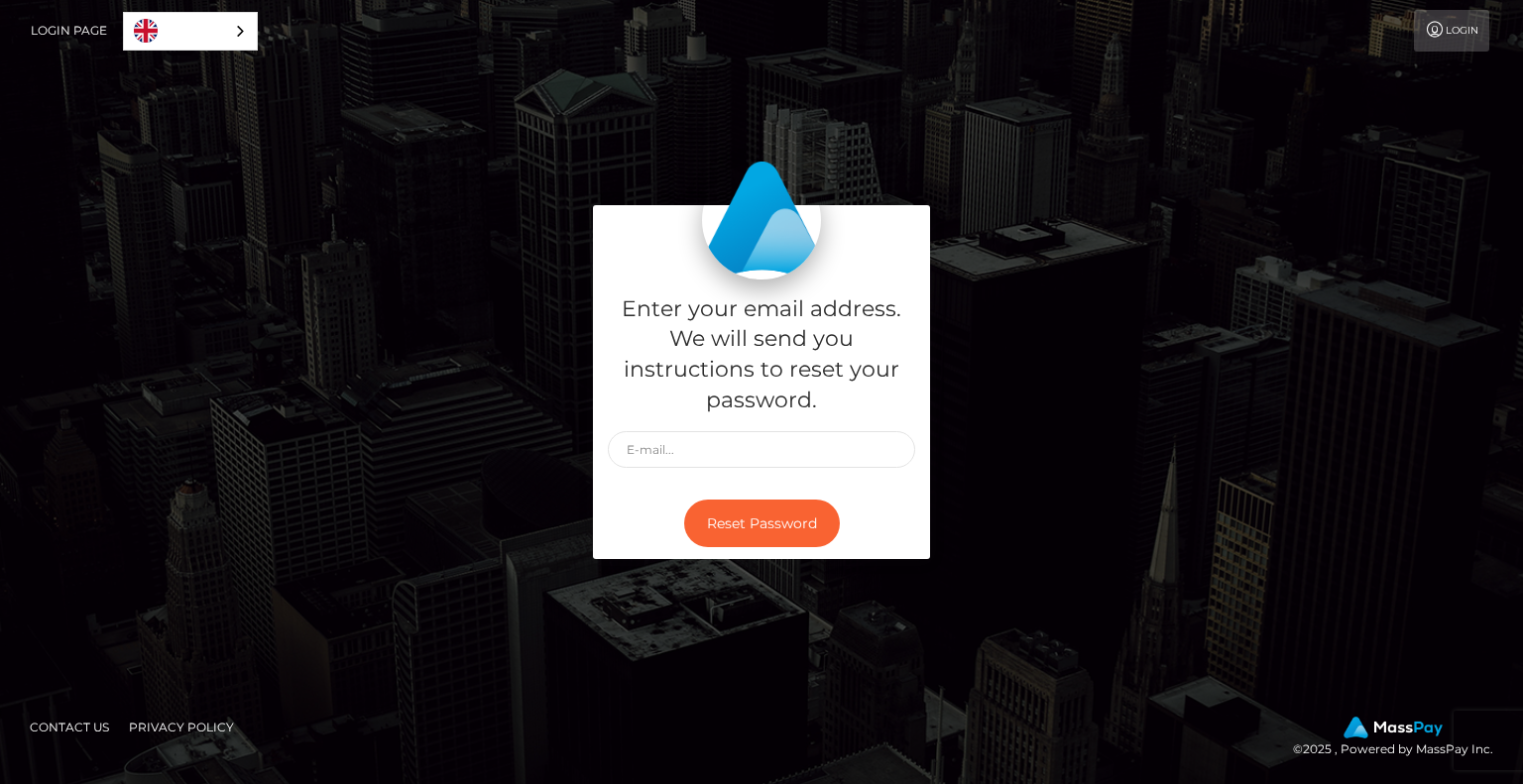 scroll, scrollTop: 0, scrollLeft: 0, axis: both 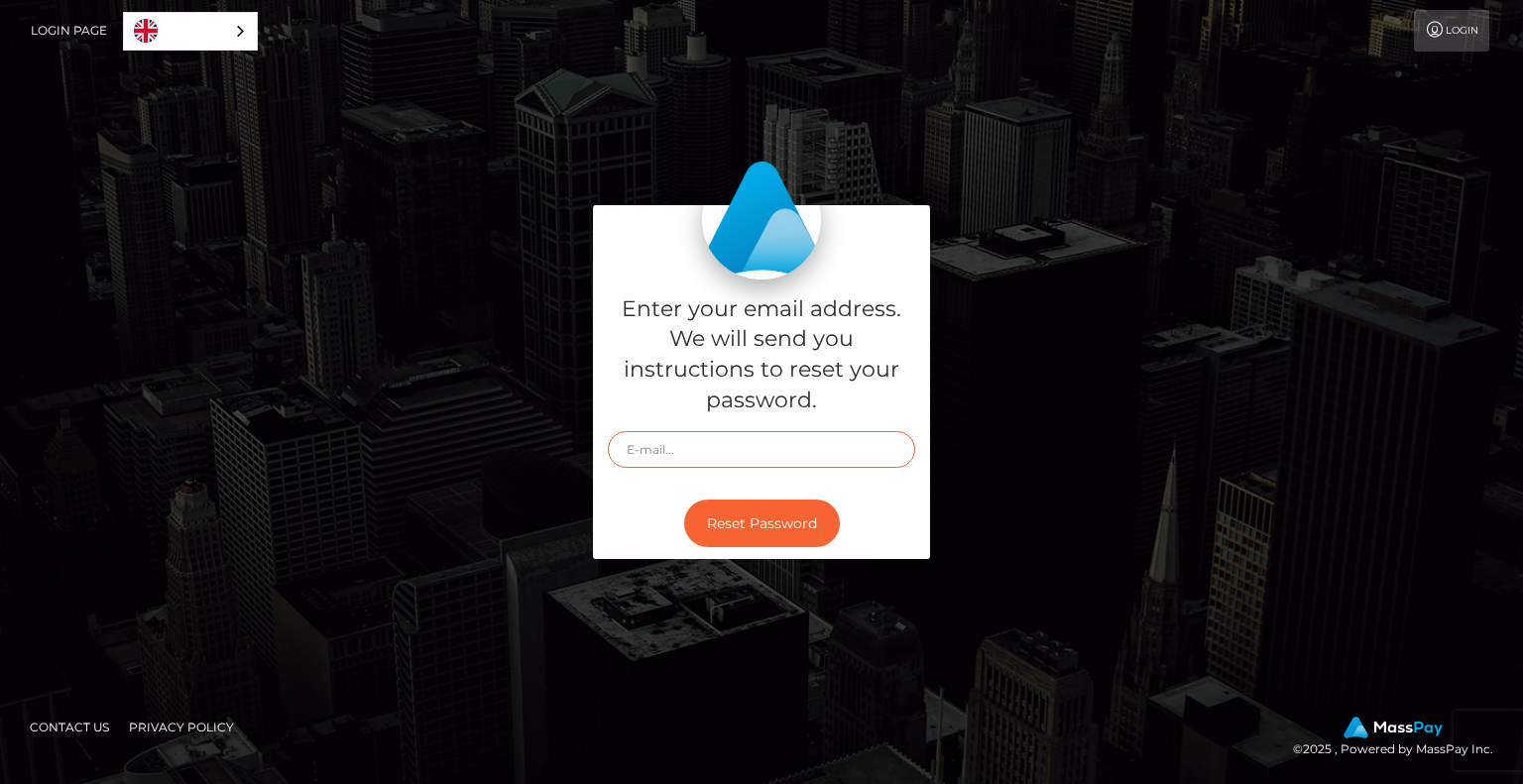 click at bounding box center (762, 449) 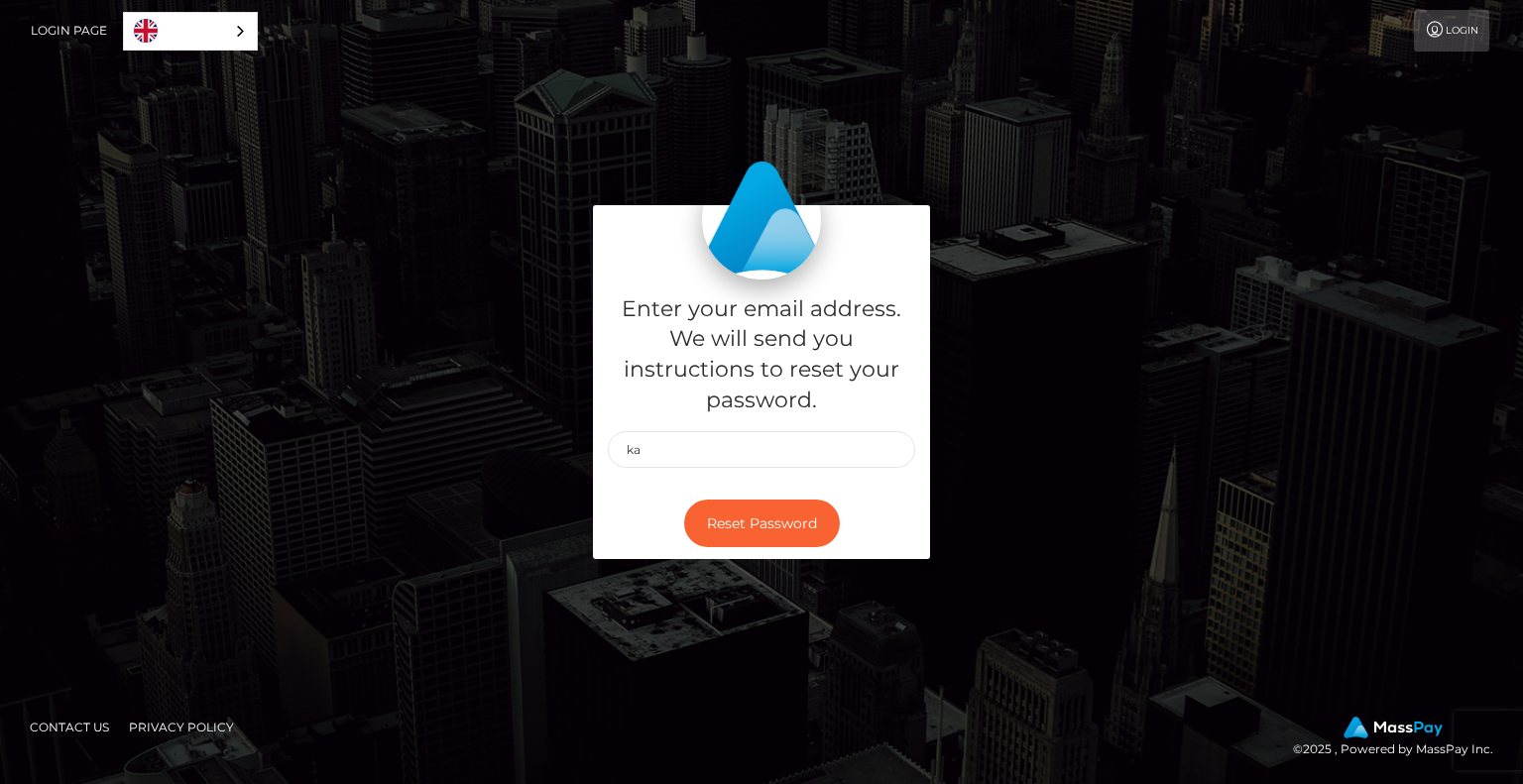 click on "English" at bounding box center [190, 31] 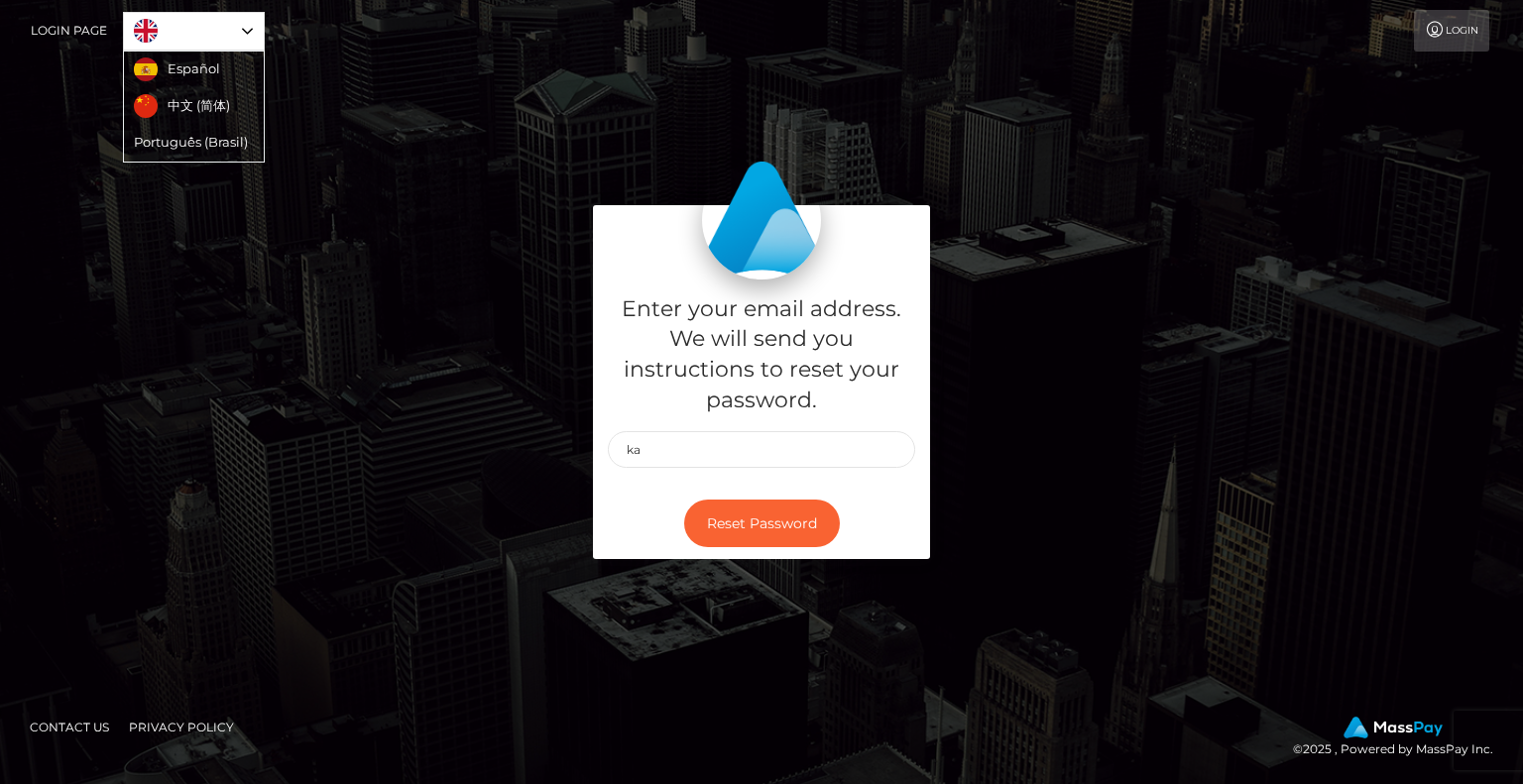 click on "English" at bounding box center (193, 31) 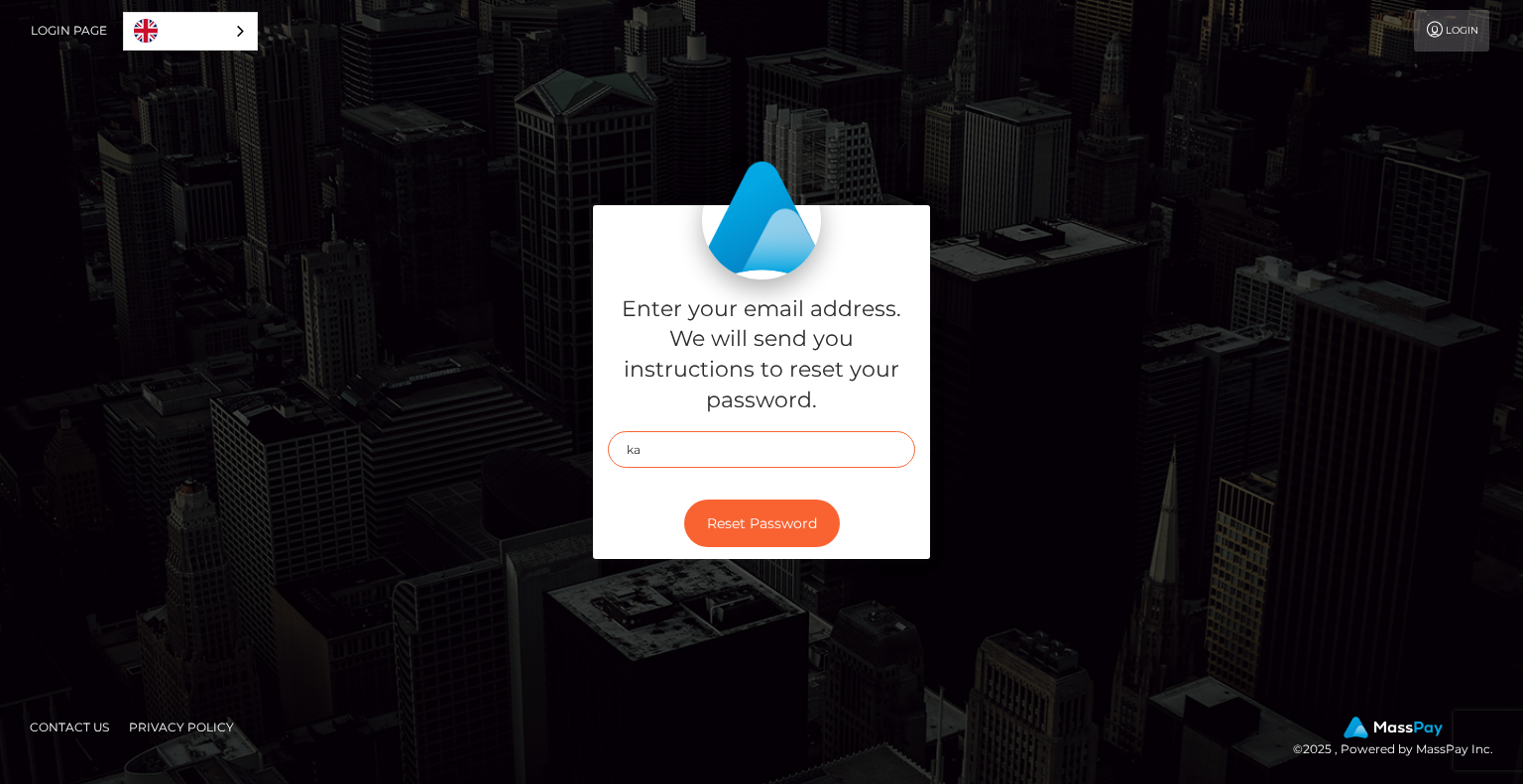 click on "ka" at bounding box center [762, 449] 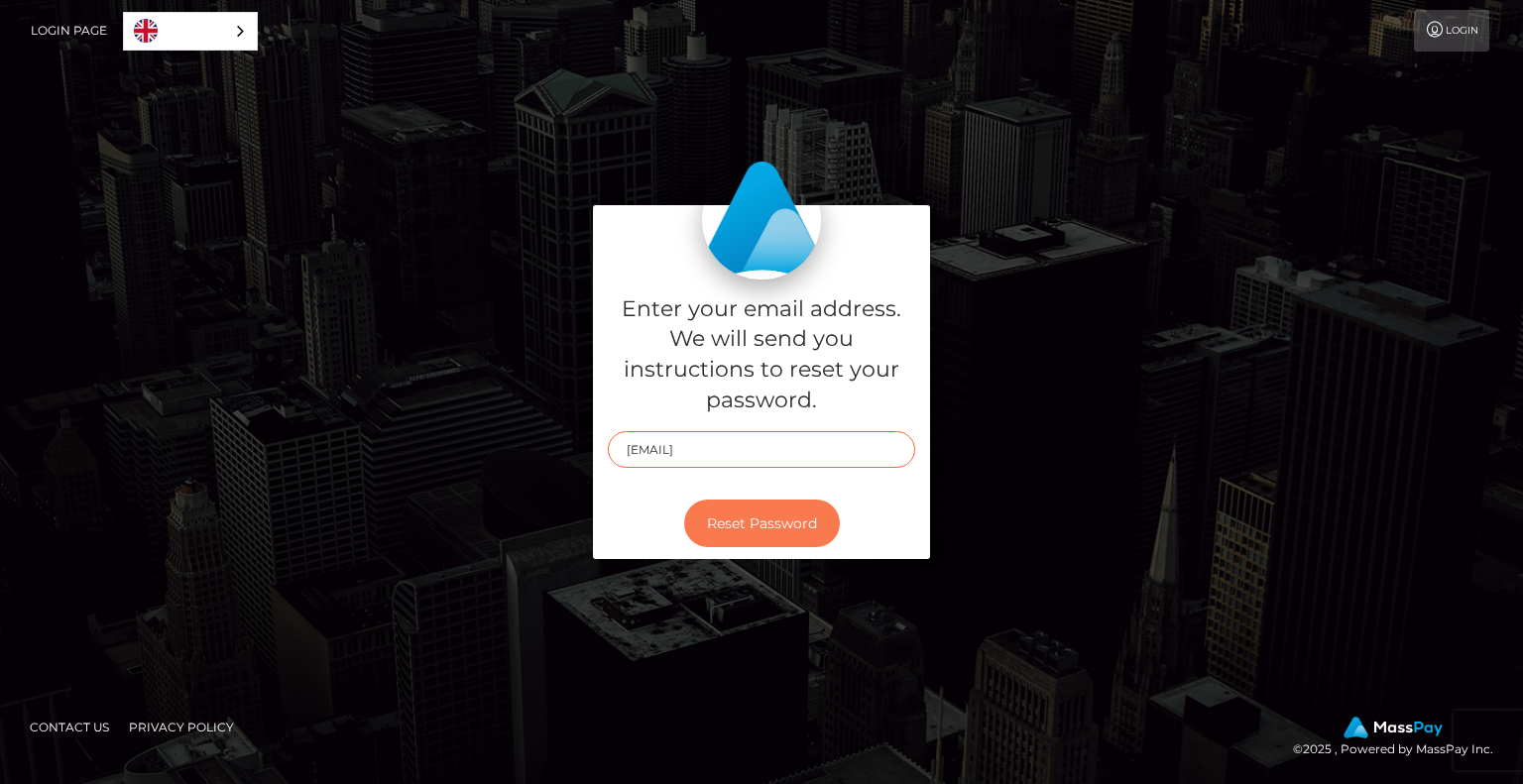 type on "[EMAIL]" 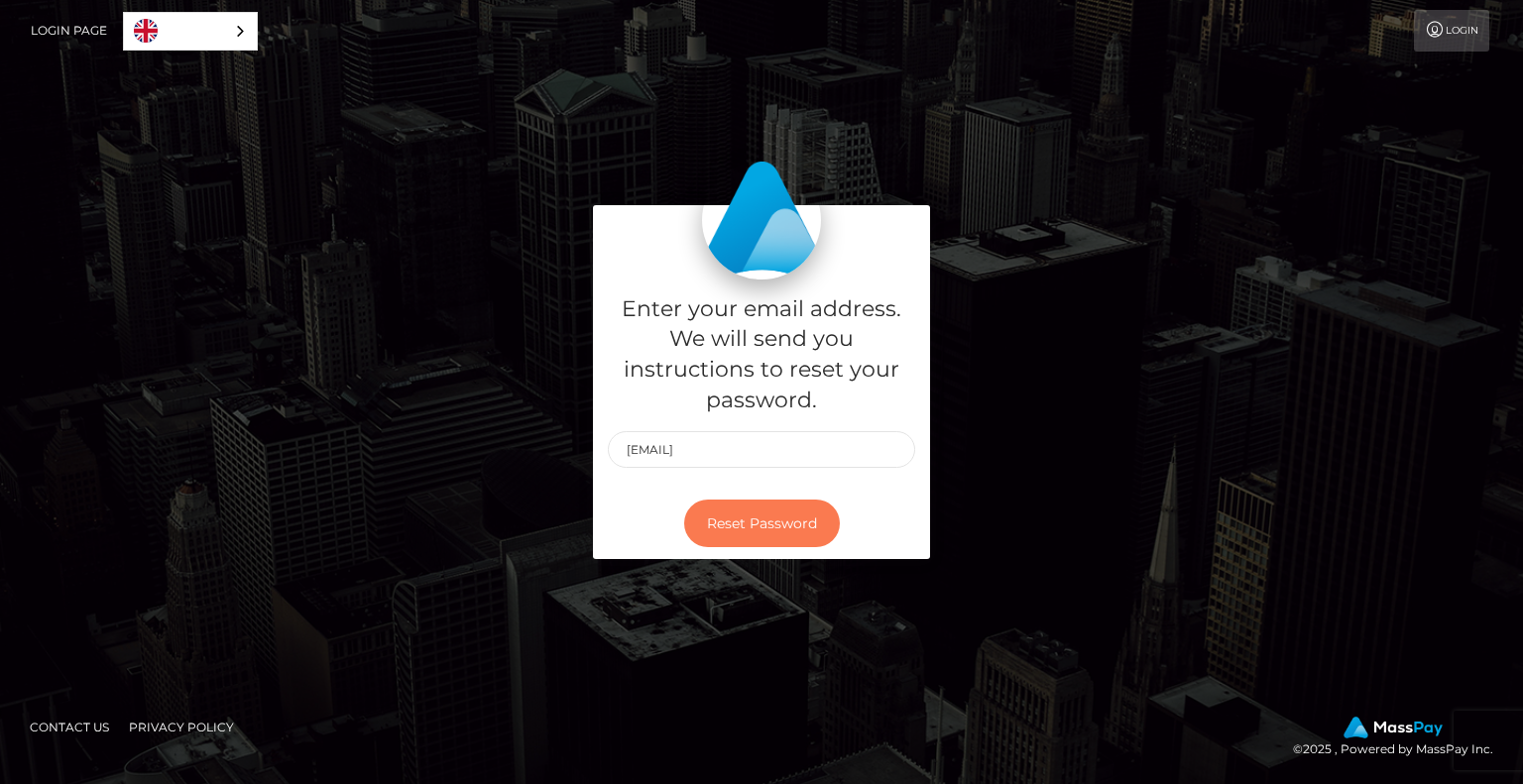 click on "Reset Password" at bounding box center [762, 523] 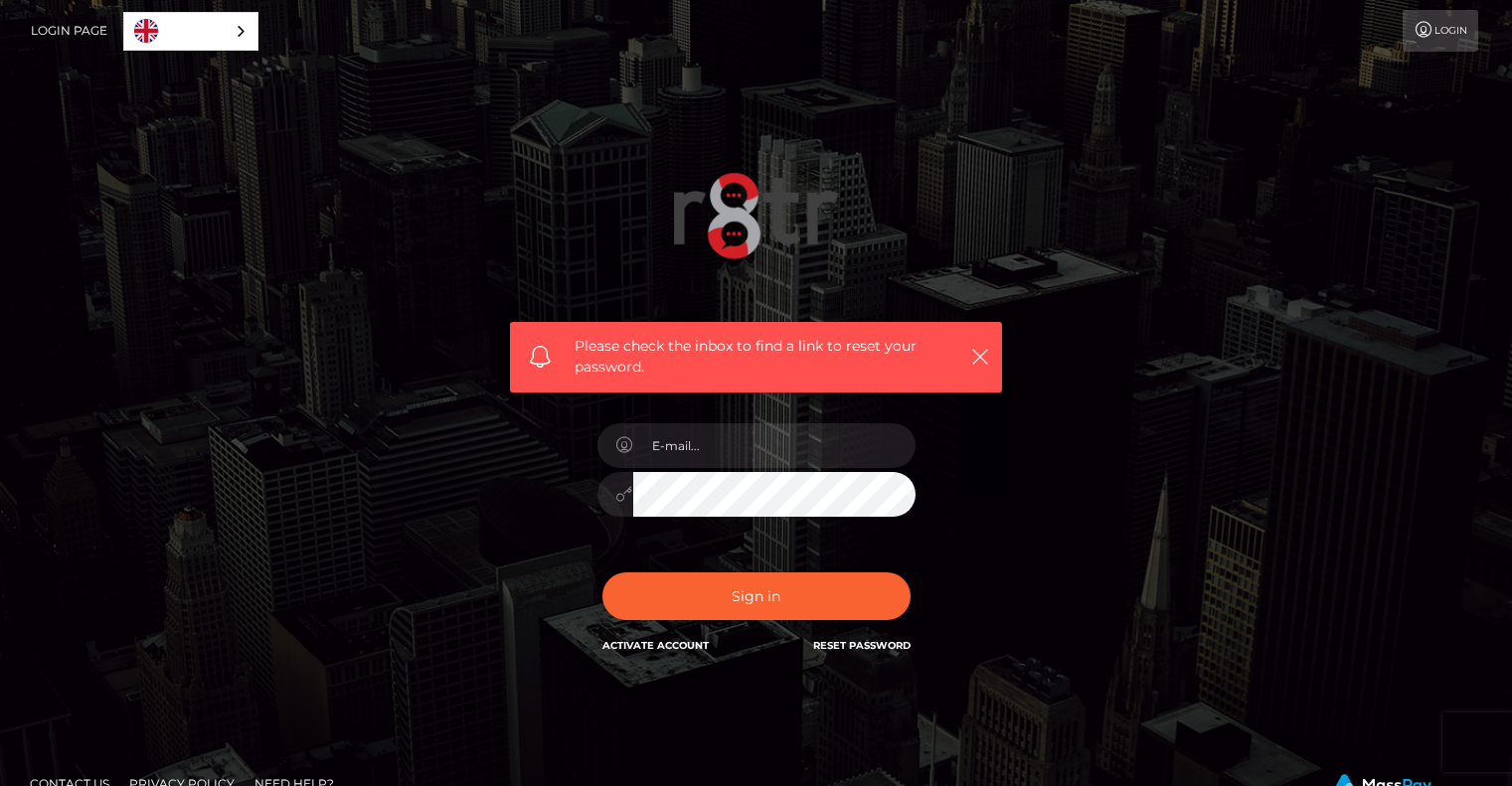 scroll, scrollTop: 0, scrollLeft: 0, axis: both 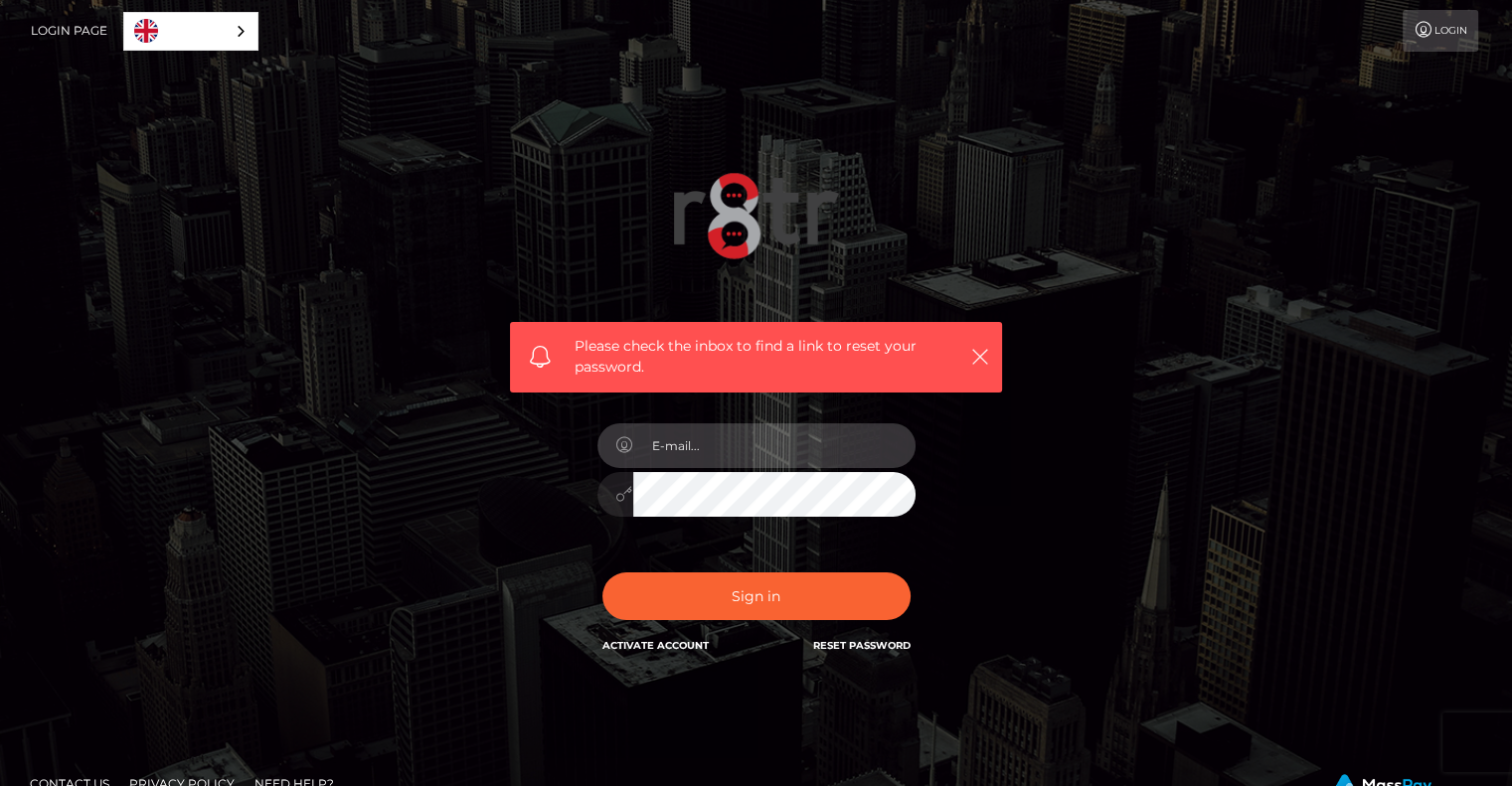 click at bounding box center [774, 445] 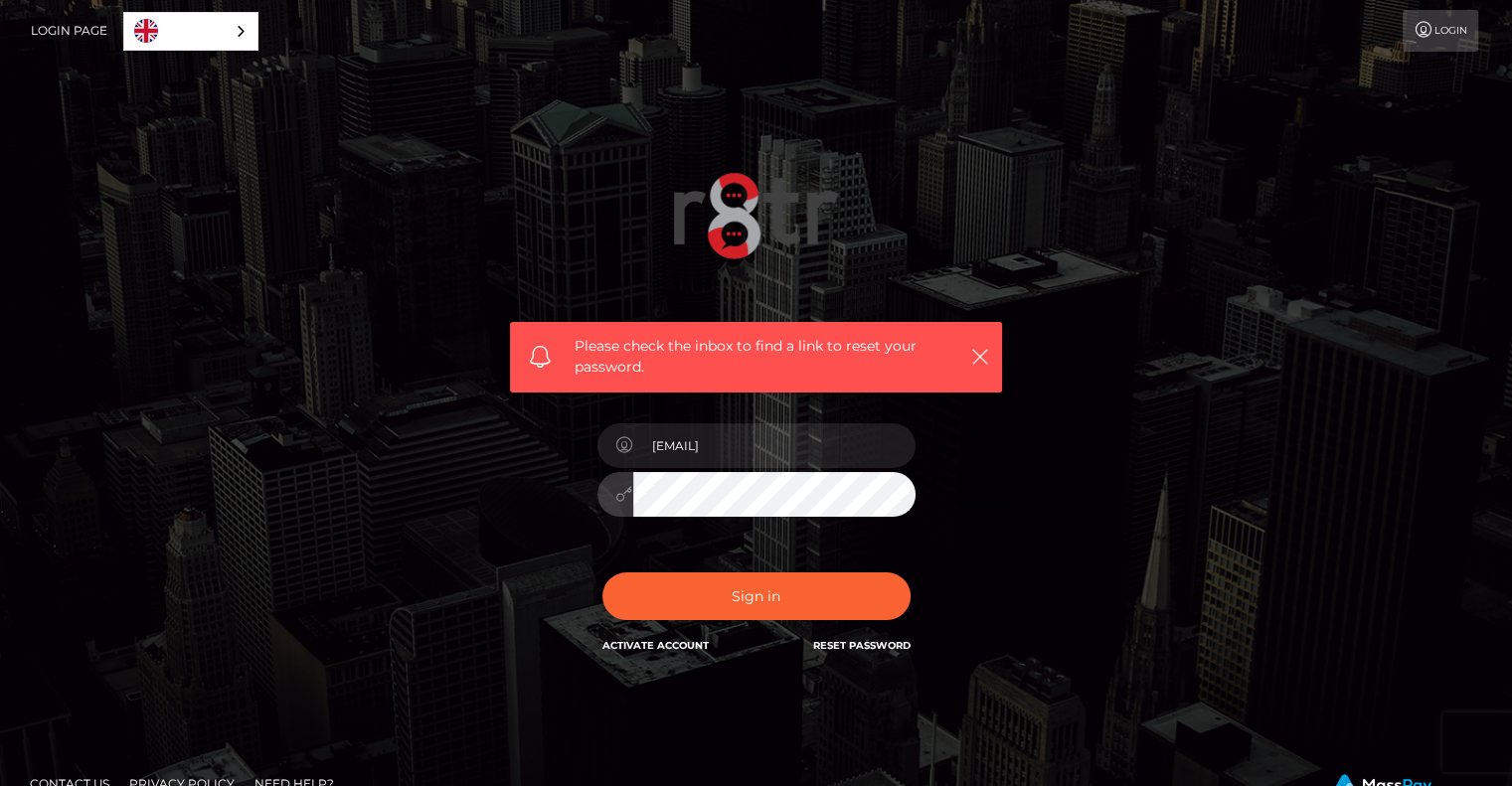 scroll, scrollTop: 55, scrollLeft: 0, axis: vertical 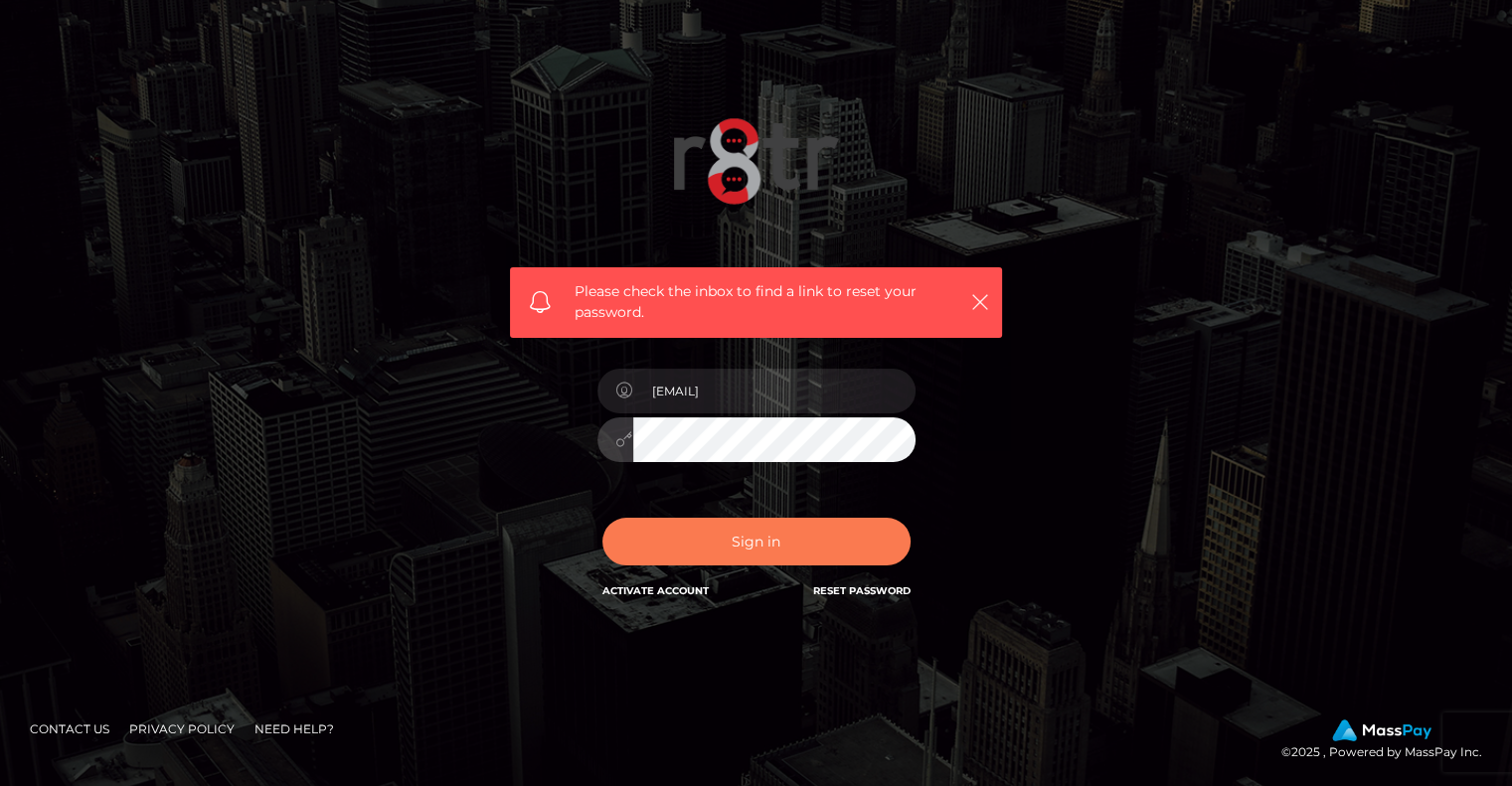 click on "Sign in" at bounding box center [756, 542] 